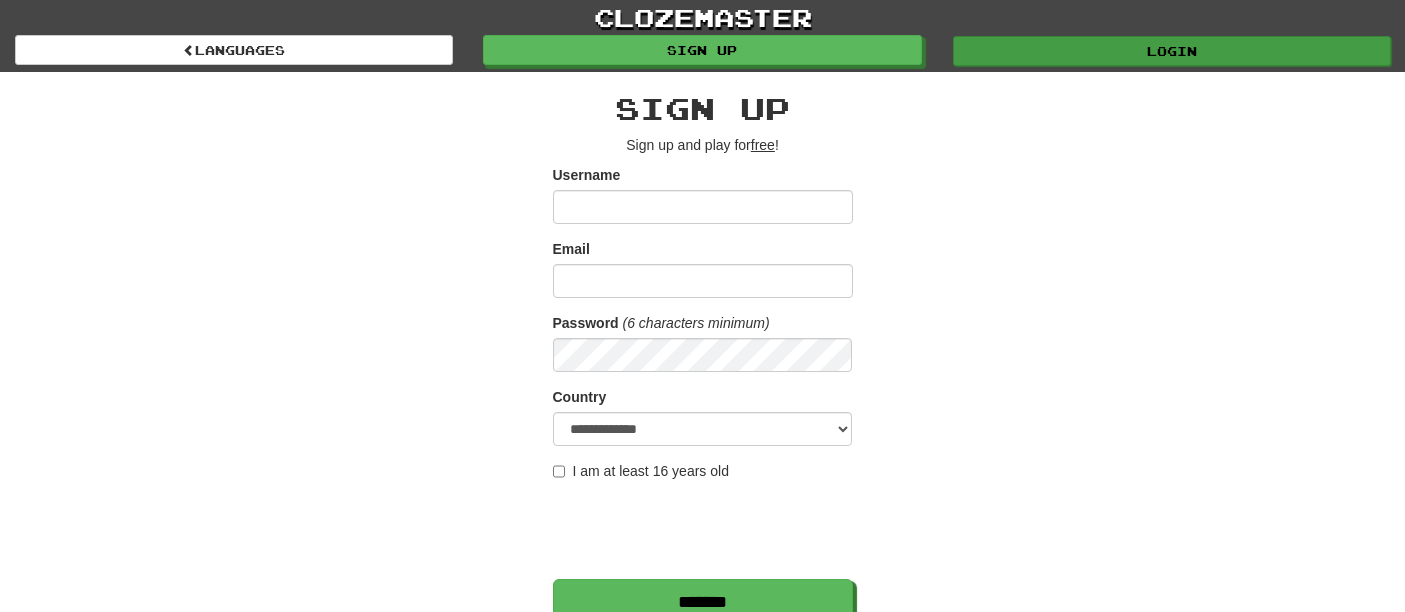 scroll, scrollTop: 0, scrollLeft: 0, axis: both 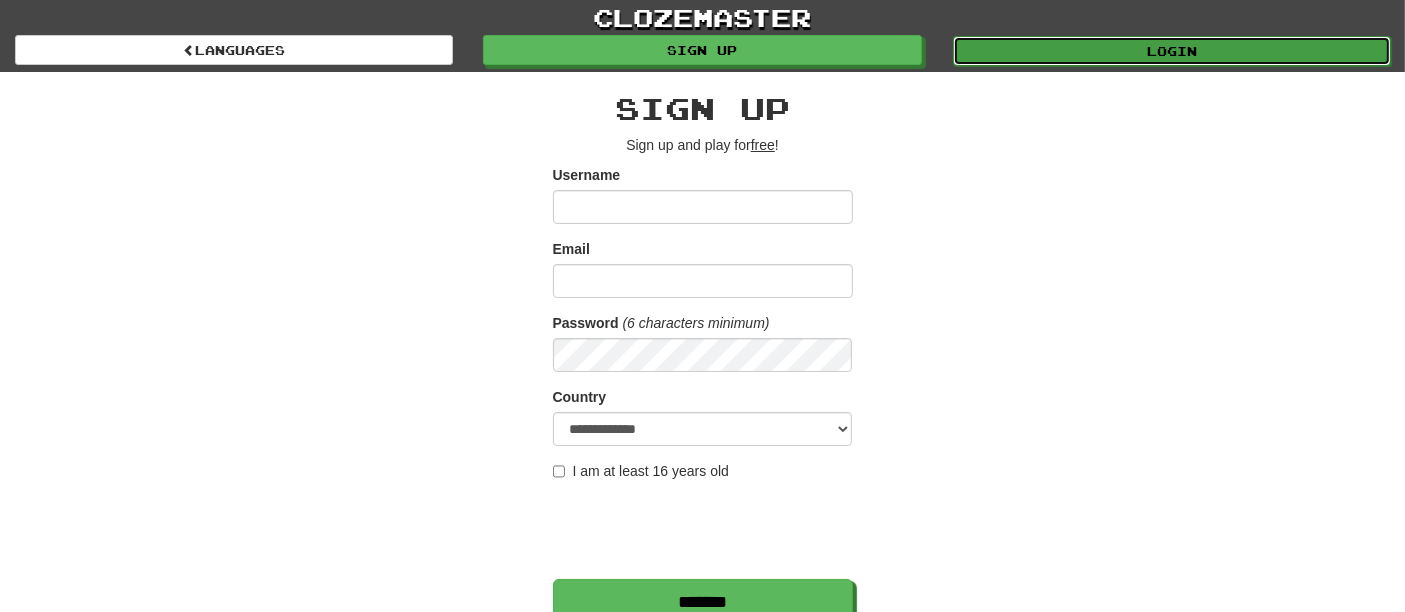 click on "Login" at bounding box center [1172, 51] 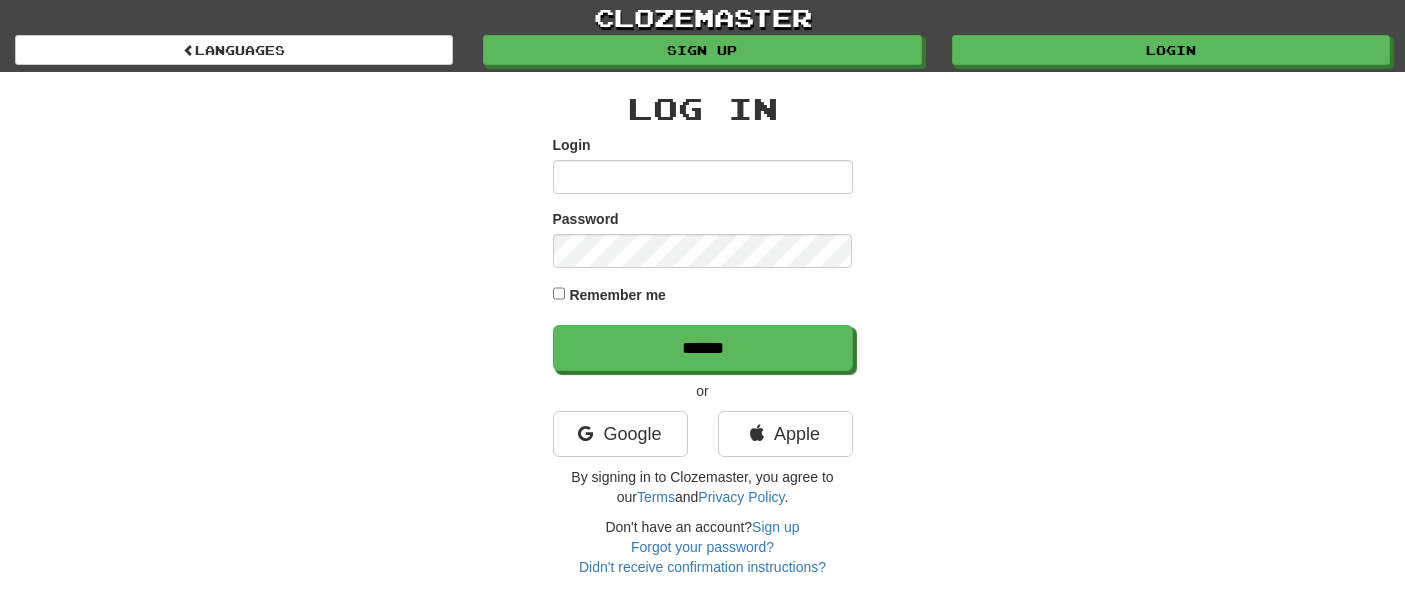 scroll, scrollTop: 0, scrollLeft: 0, axis: both 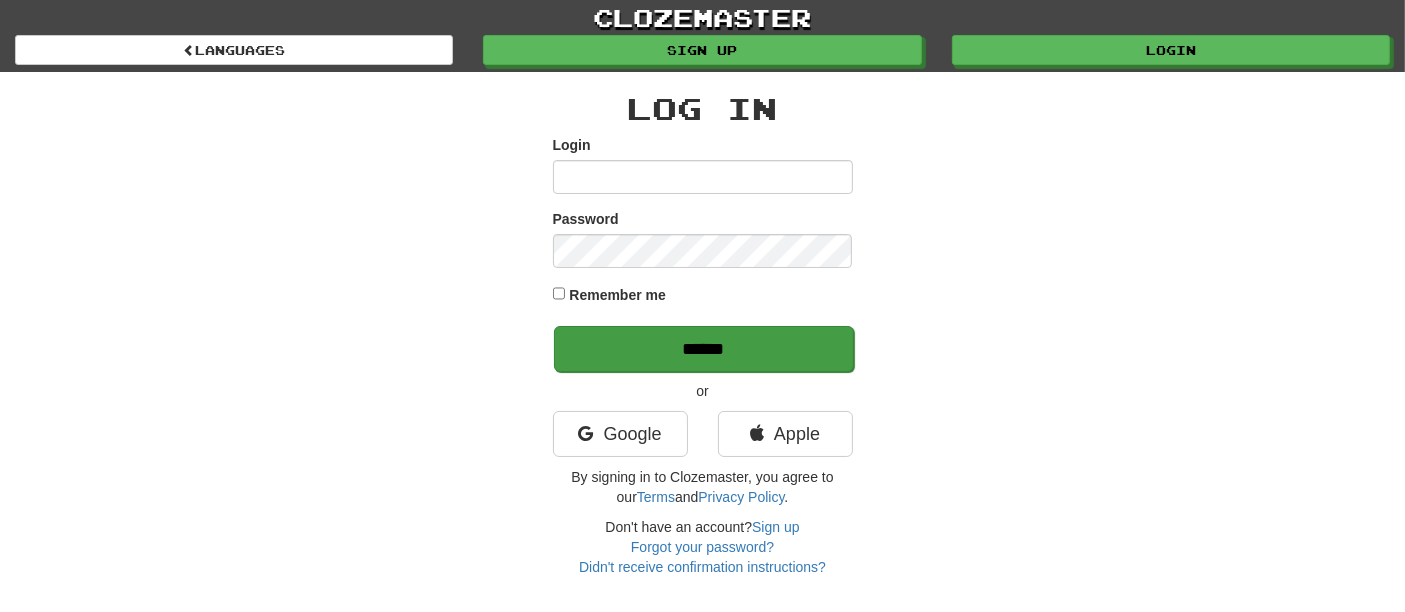 type on "**********" 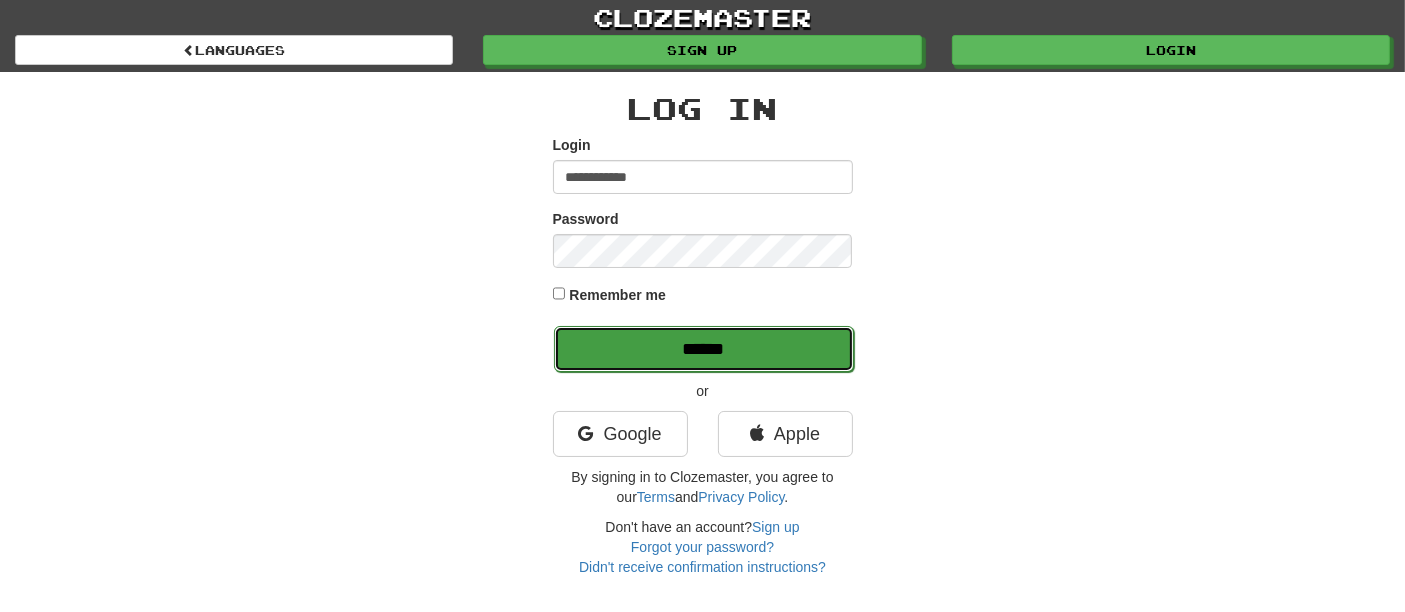 click on "******" at bounding box center (704, 349) 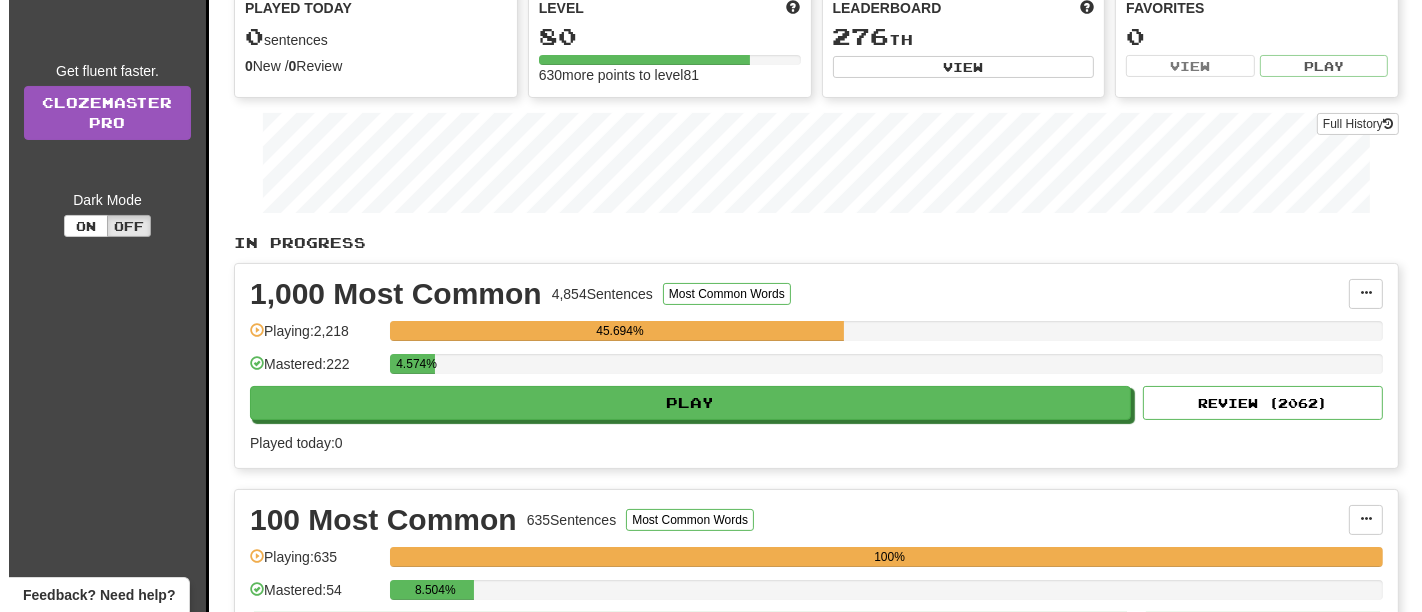 scroll, scrollTop: 222, scrollLeft: 0, axis: vertical 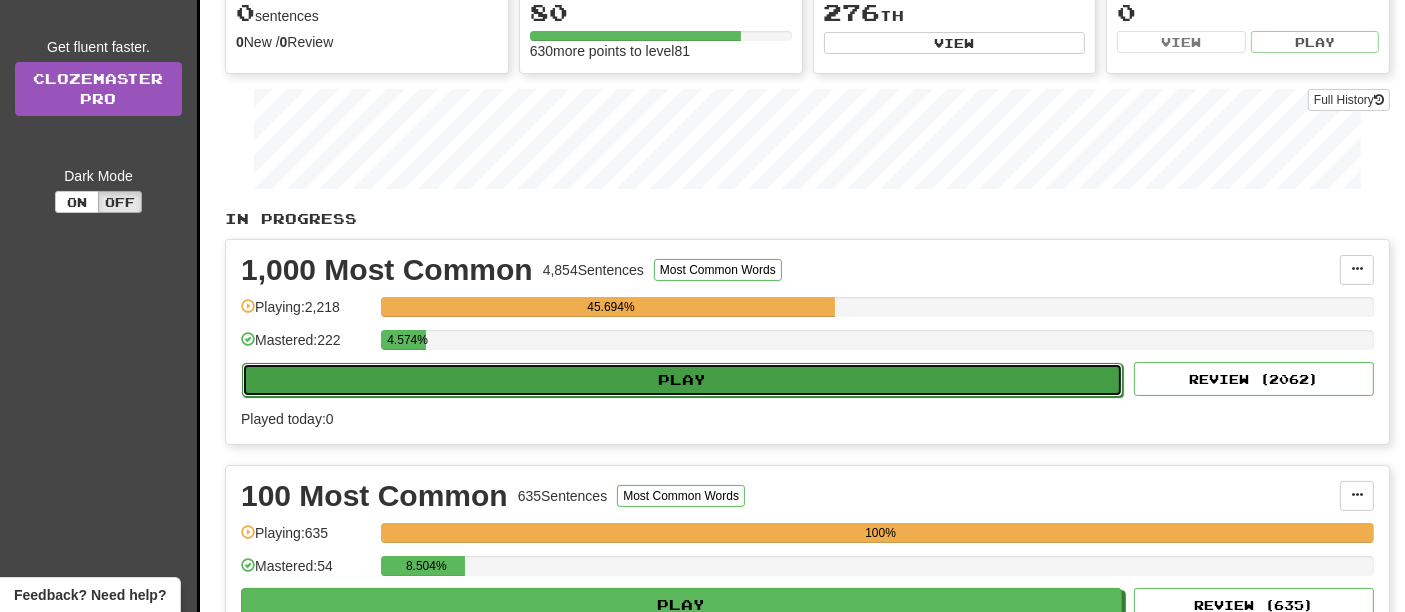 click on "Play" at bounding box center (682, 380) 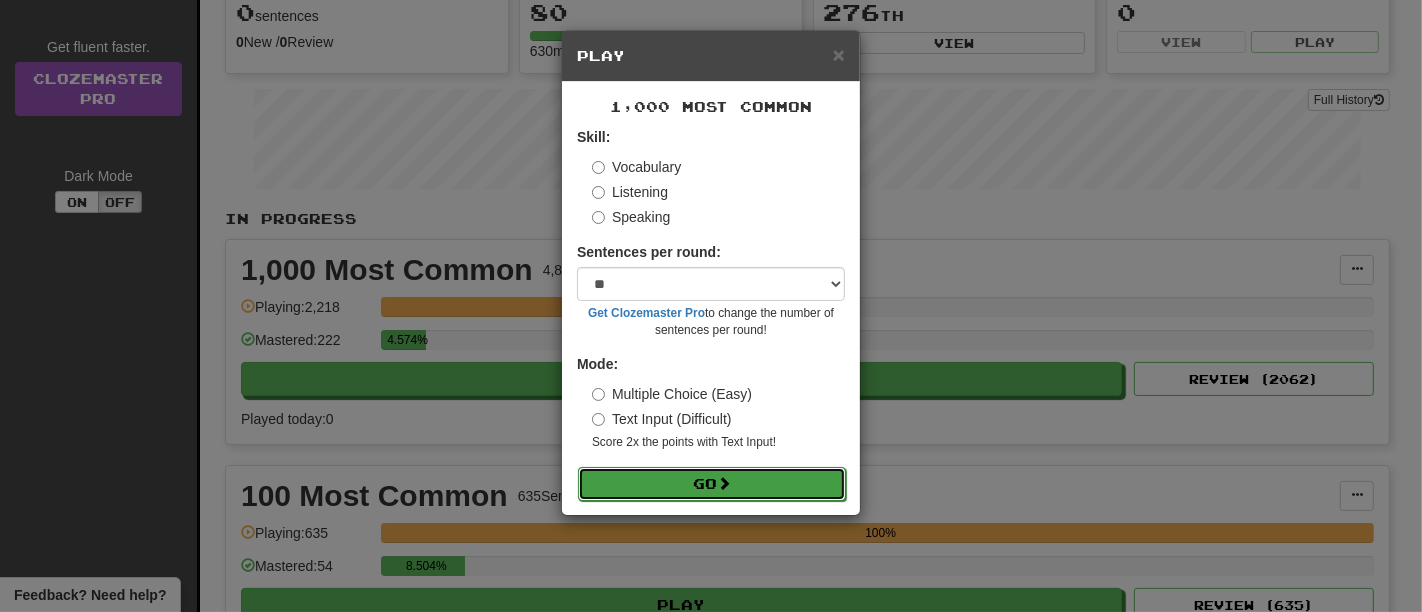 click on "Go" at bounding box center (712, 484) 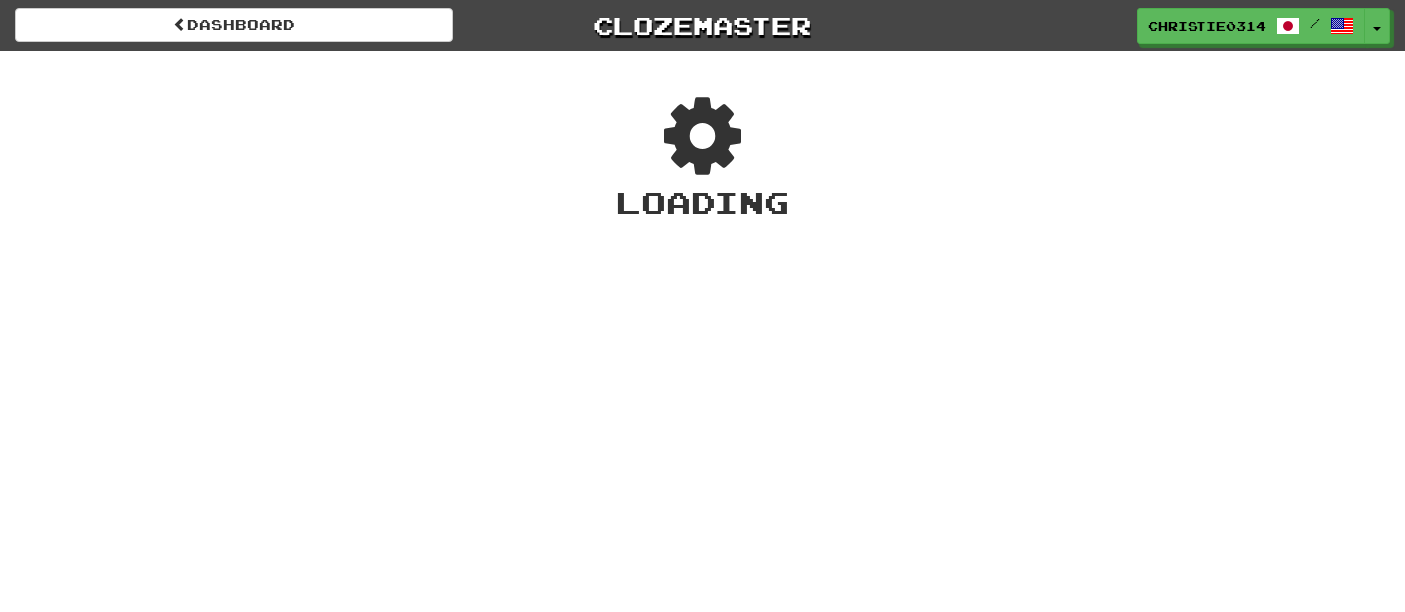 scroll, scrollTop: 0, scrollLeft: 0, axis: both 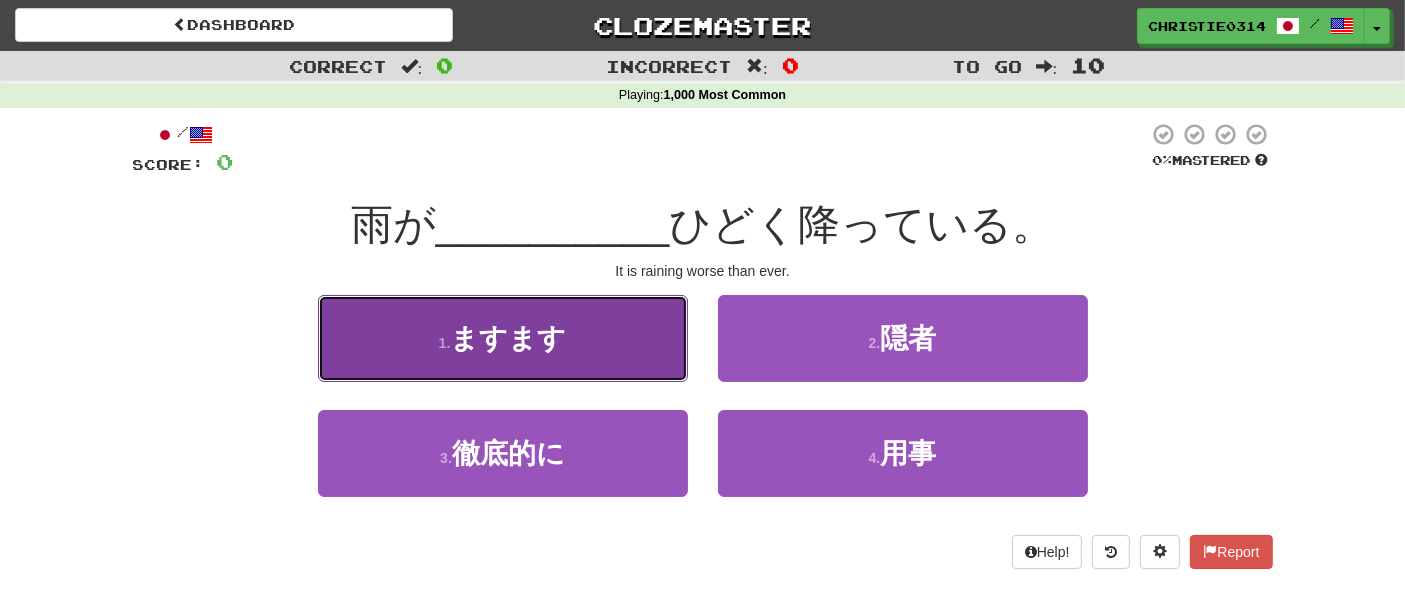 click on "ますます" at bounding box center (508, 338) 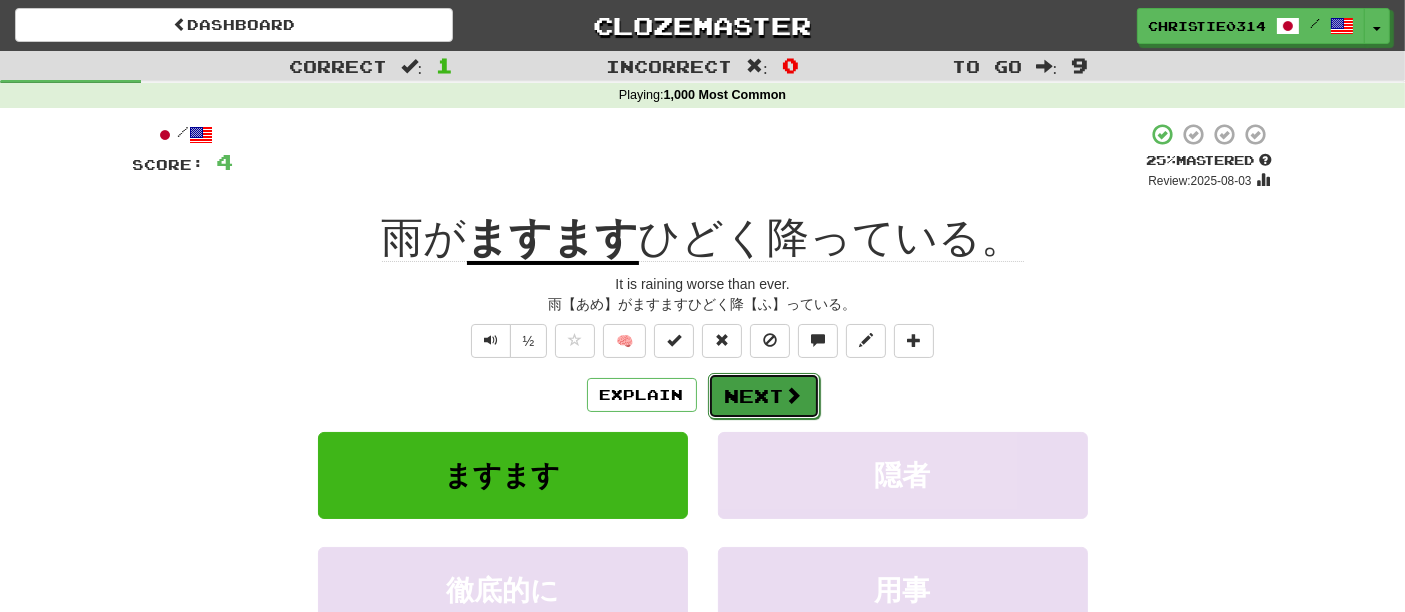 click on "Next" at bounding box center [764, 396] 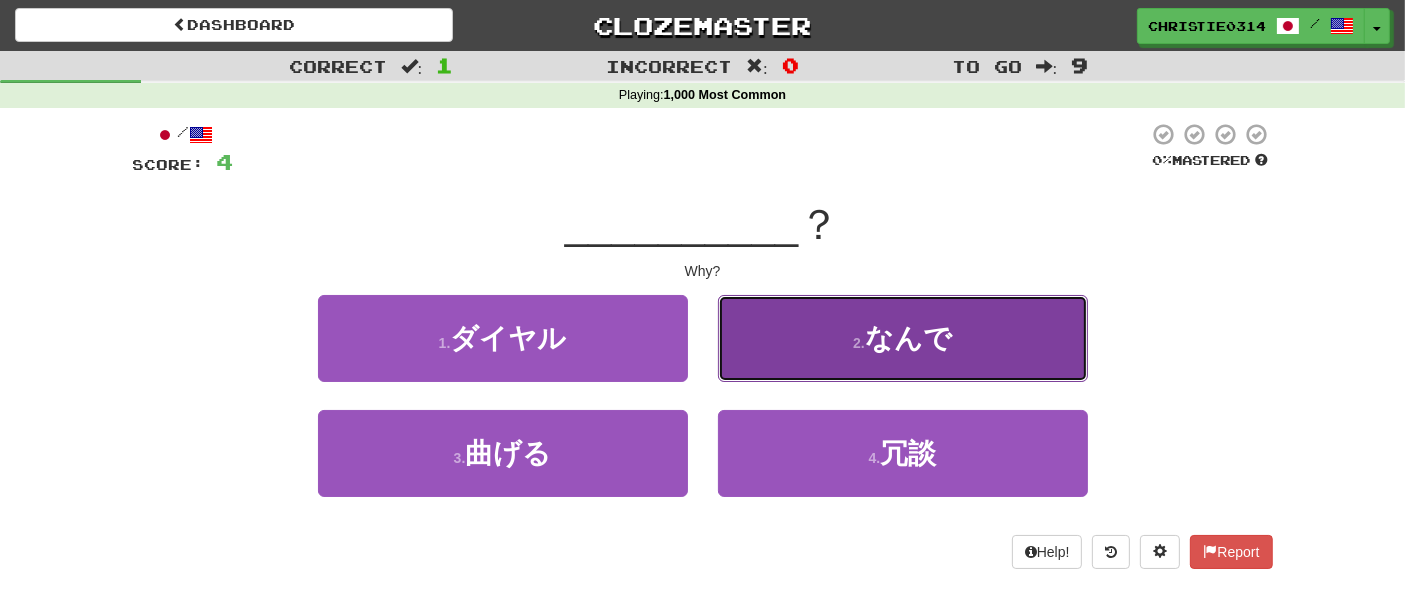 click on "2 .  なんで" at bounding box center [903, 338] 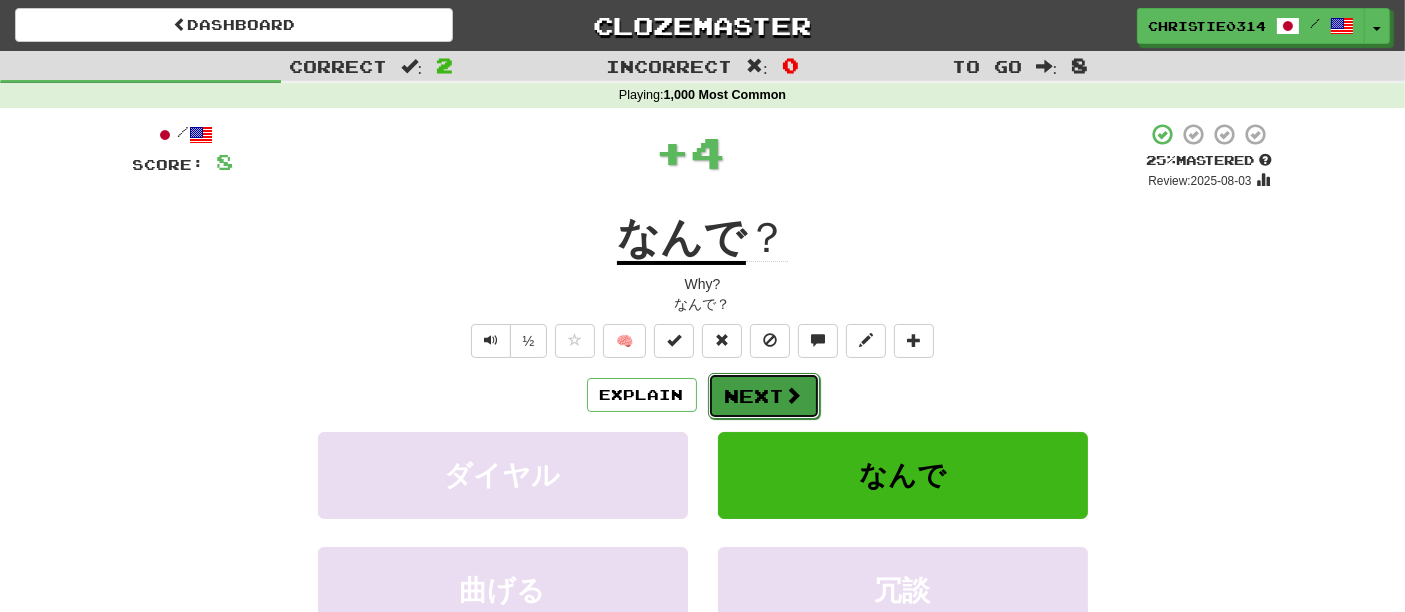click on "Next" at bounding box center [764, 396] 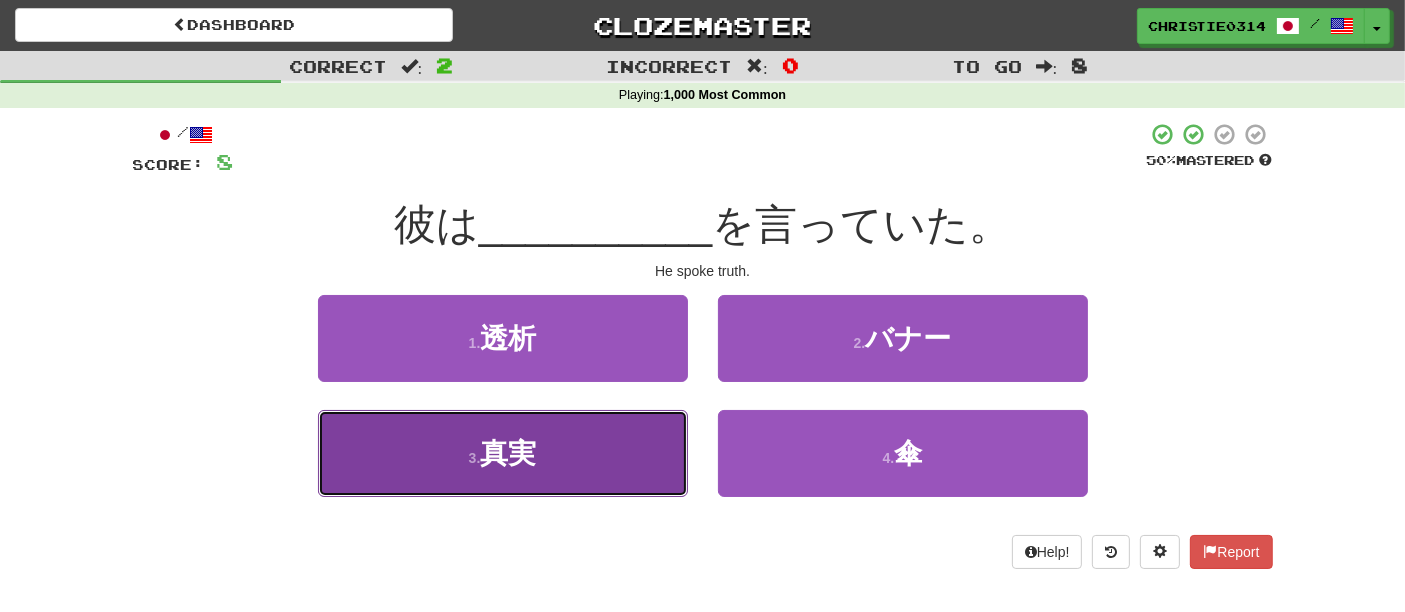 click on "3 .  真実" at bounding box center (503, 453) 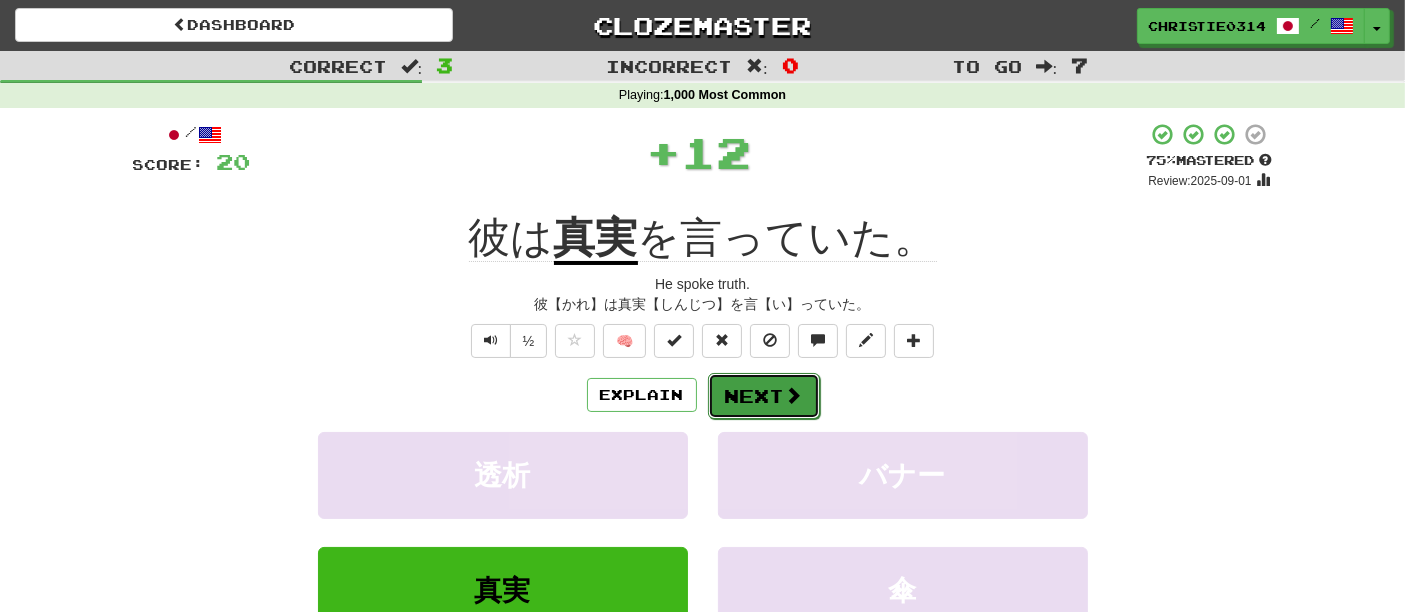 click on "Next" at bounding box center [764, 396] 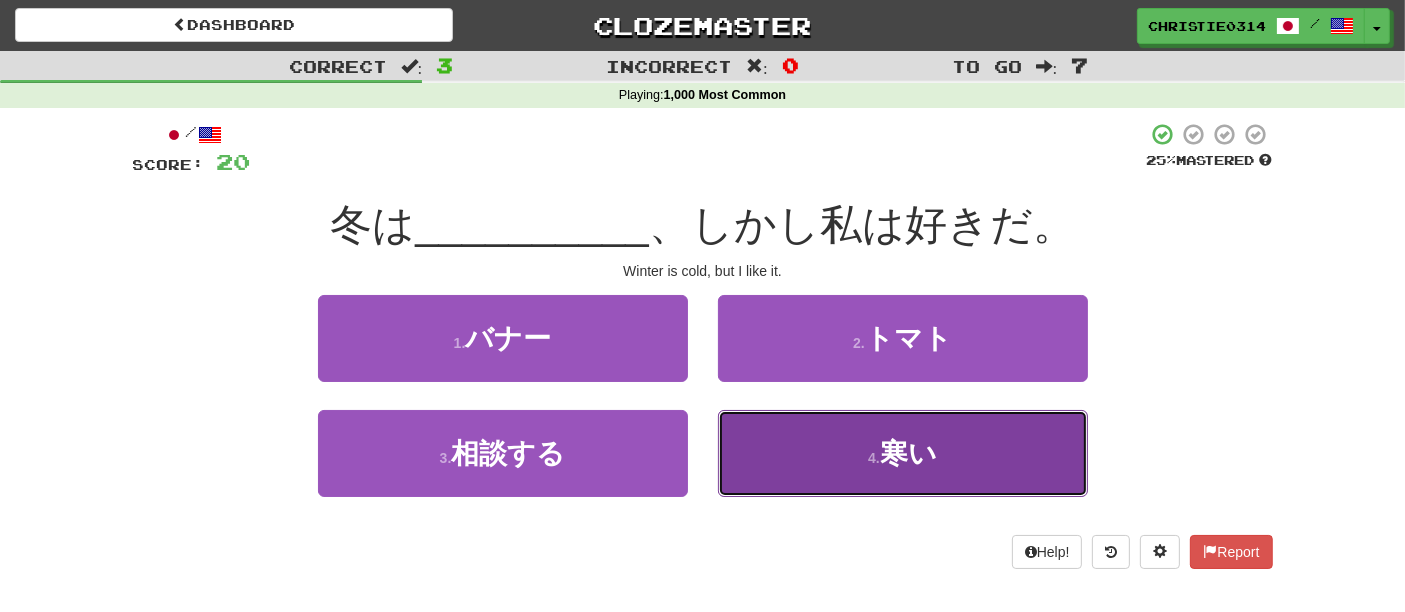 click on "4 .  寒い" at bounding box center [903, 453] 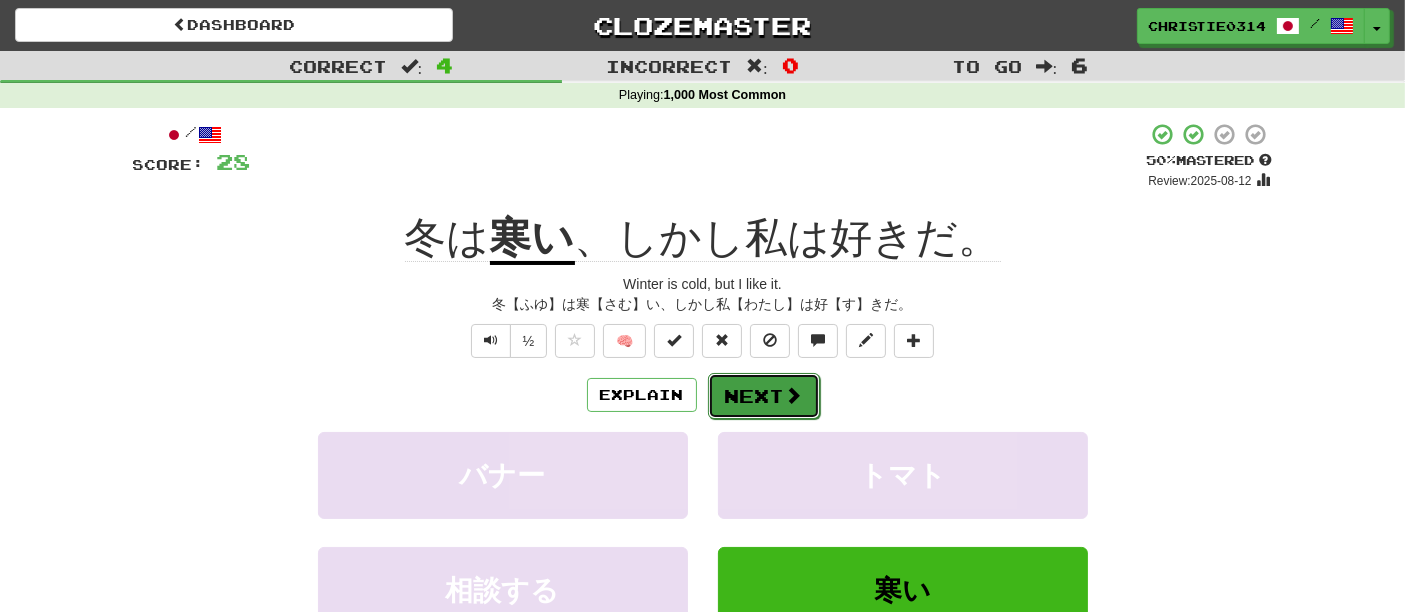 click on "Next" at bounding box center [764, 396] 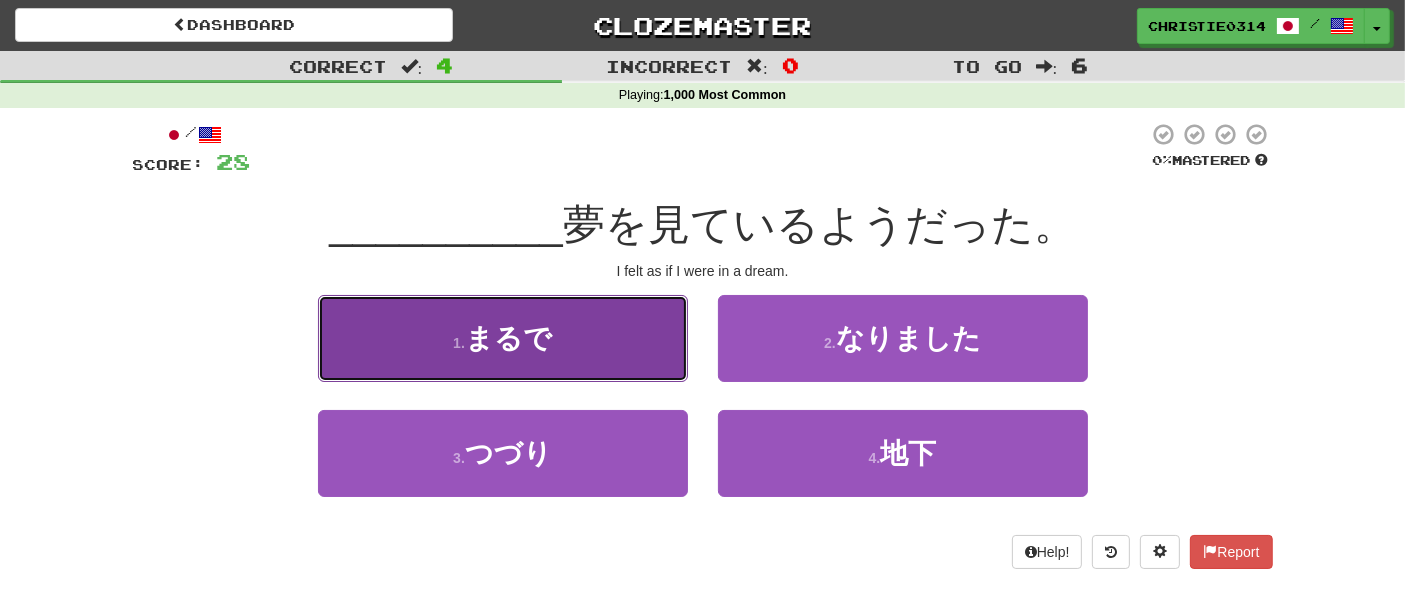 click on "1 .  まるで" at bounding box center (503, 338) 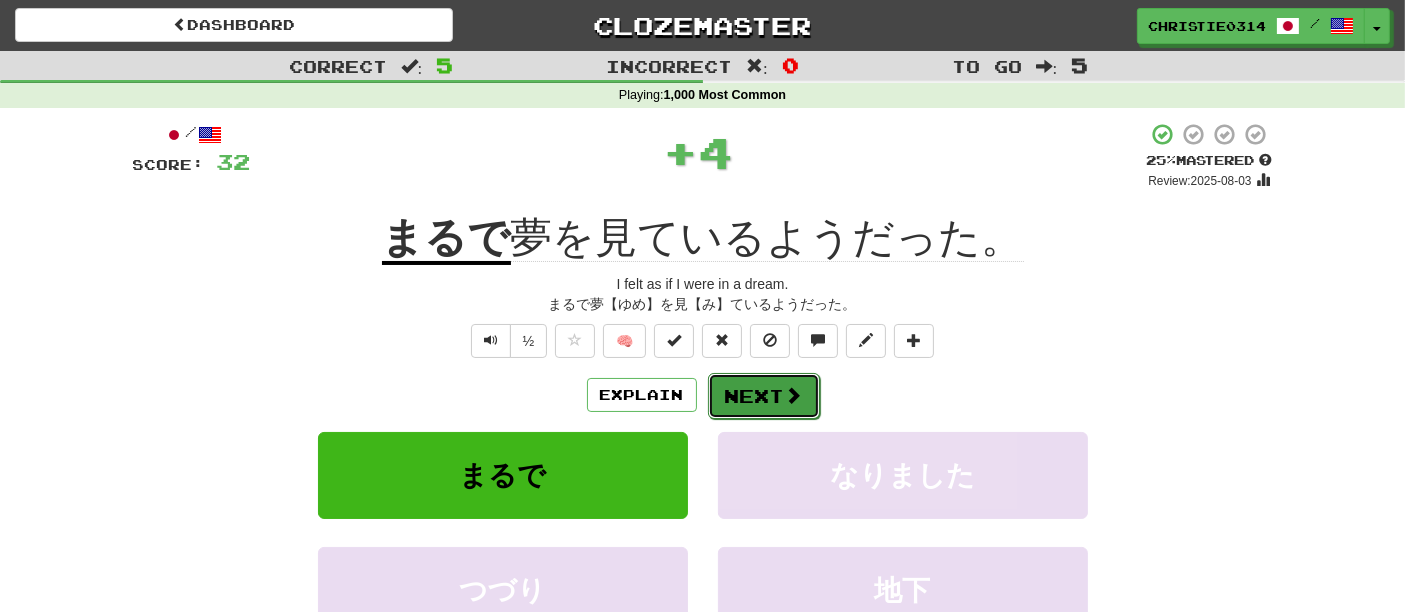 click on "Next" at bounding box center (764, 396) 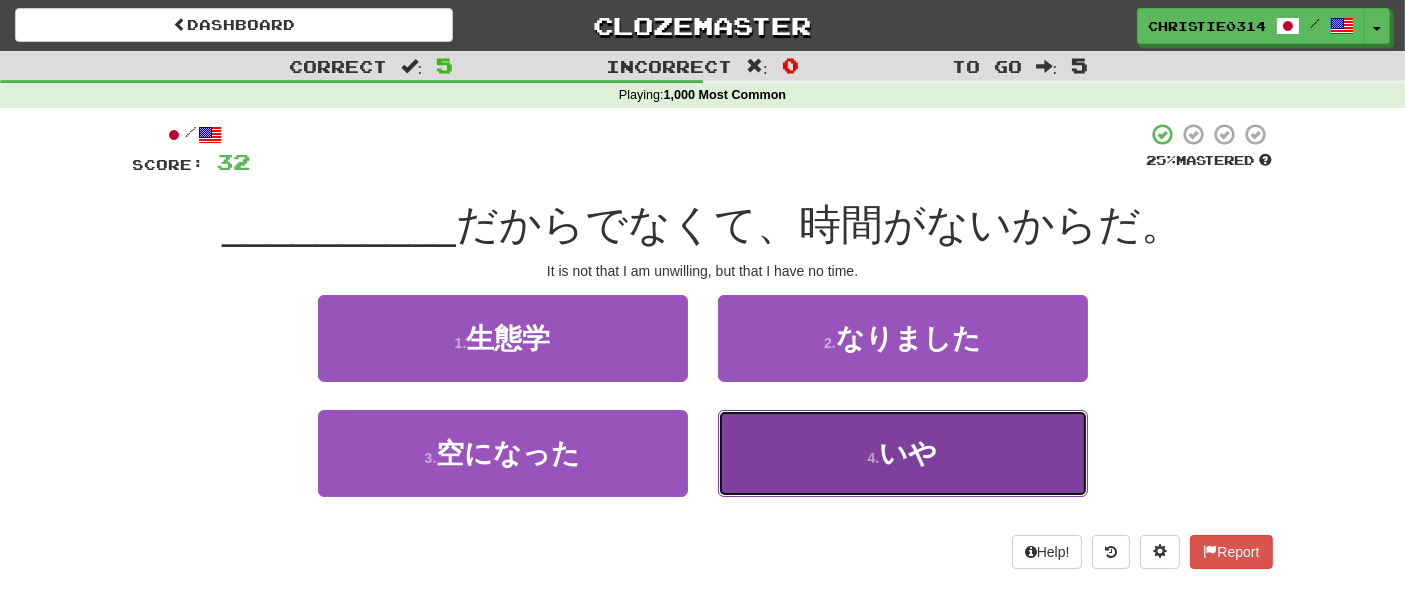 click on "4 .  いや" at bounding box center [903, 453] 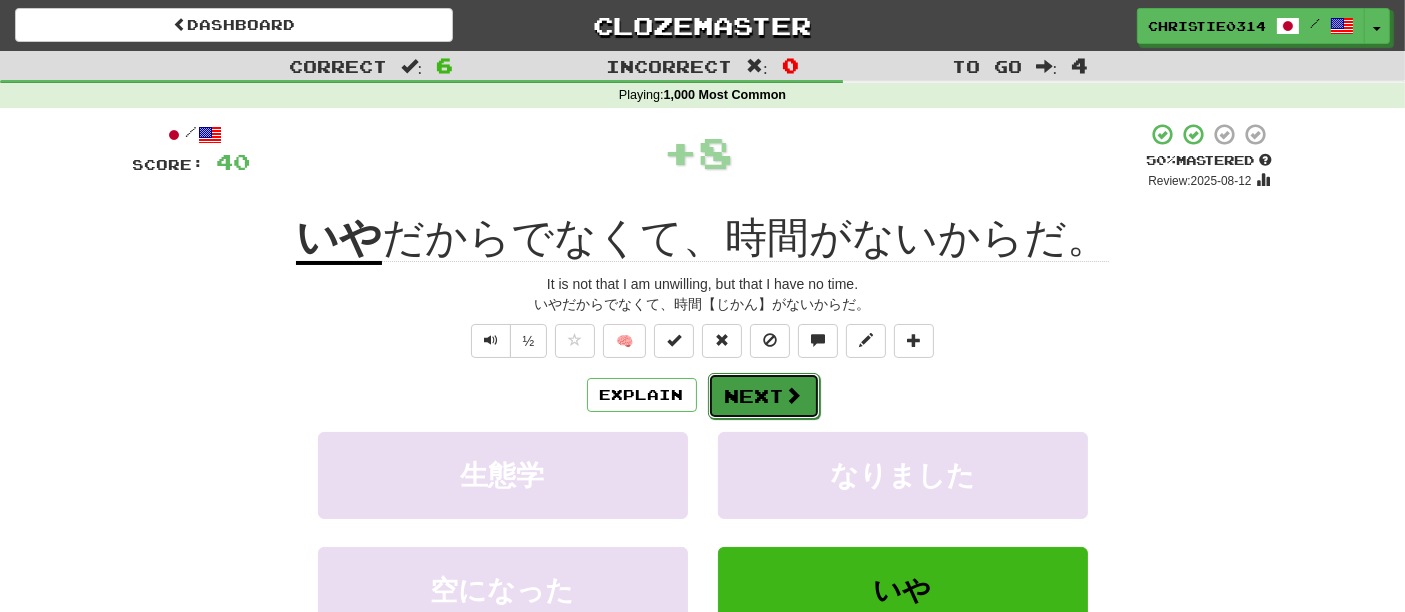 click on "Next" at bounding box center (764, 396) 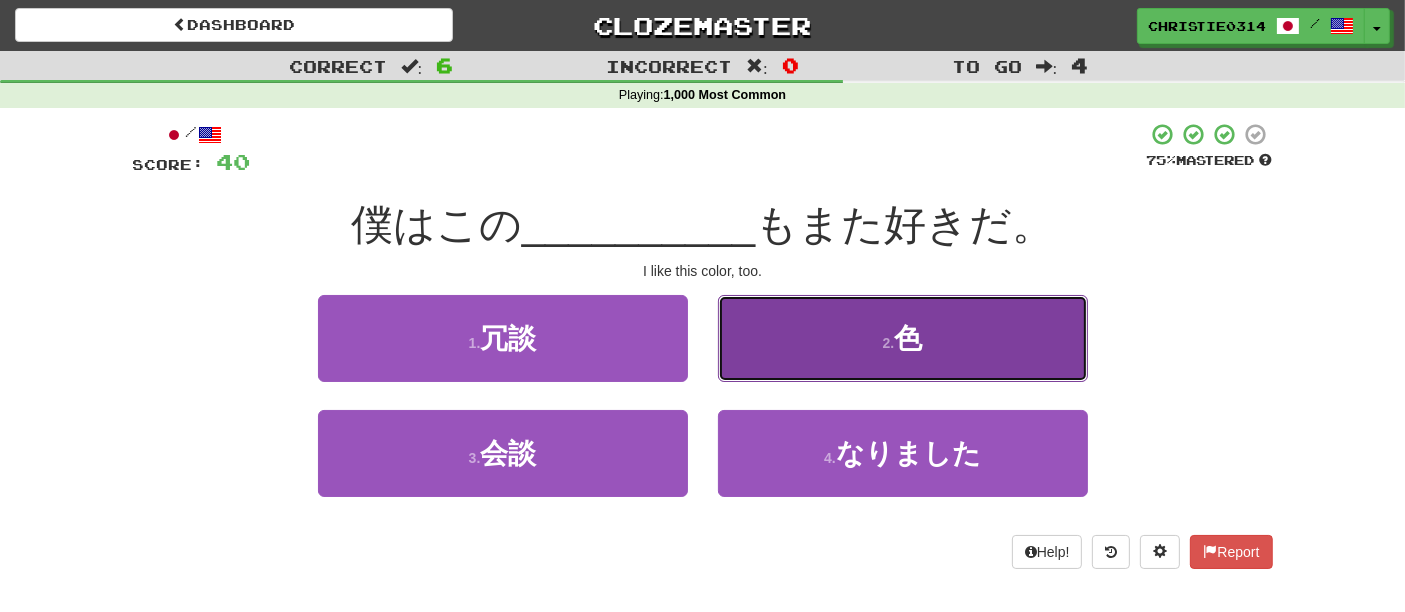 click on "2 .  色" at bounding box center (903, 338) 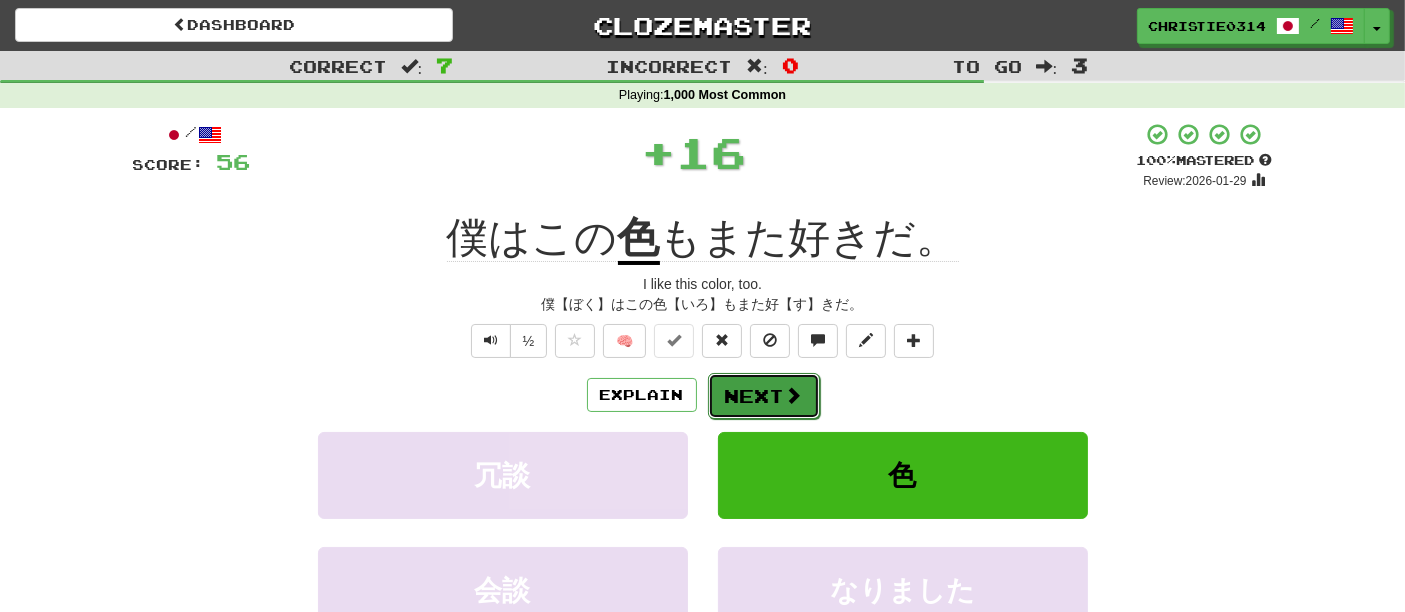 click on "Next" at bounding box center (764, 396) 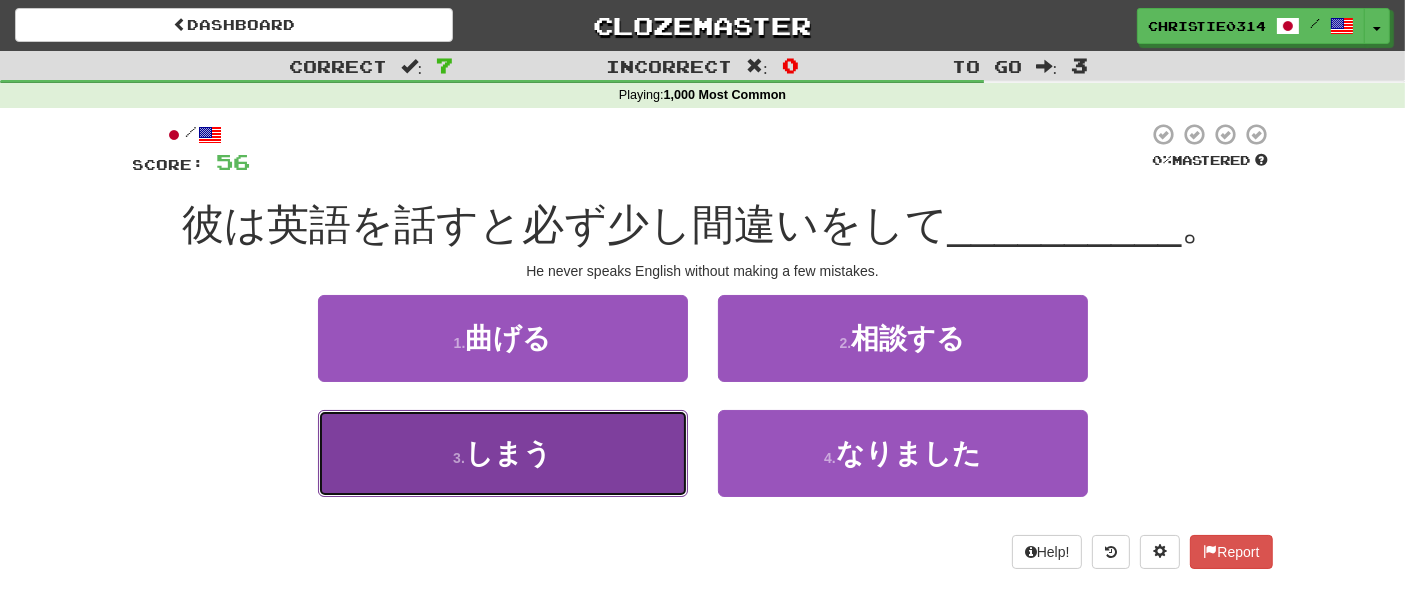 click on "3 .  しまう" at bounding box center (503, 453) 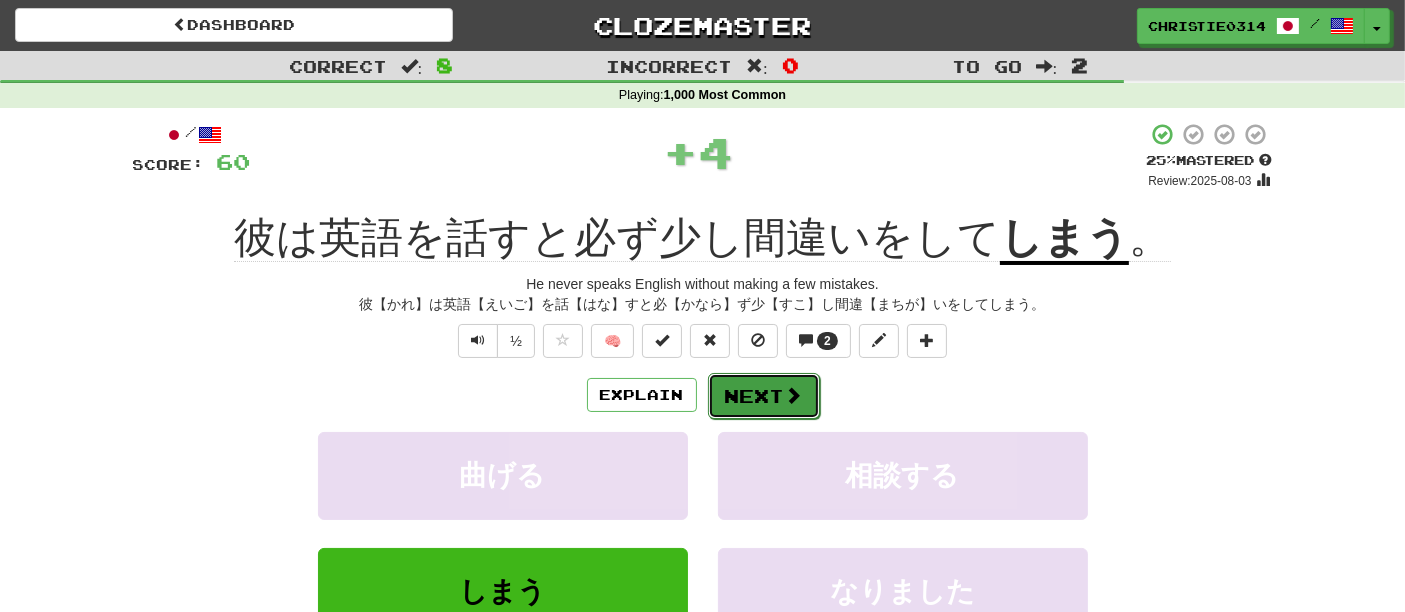click on "Next" at bounding box center [764, 396] 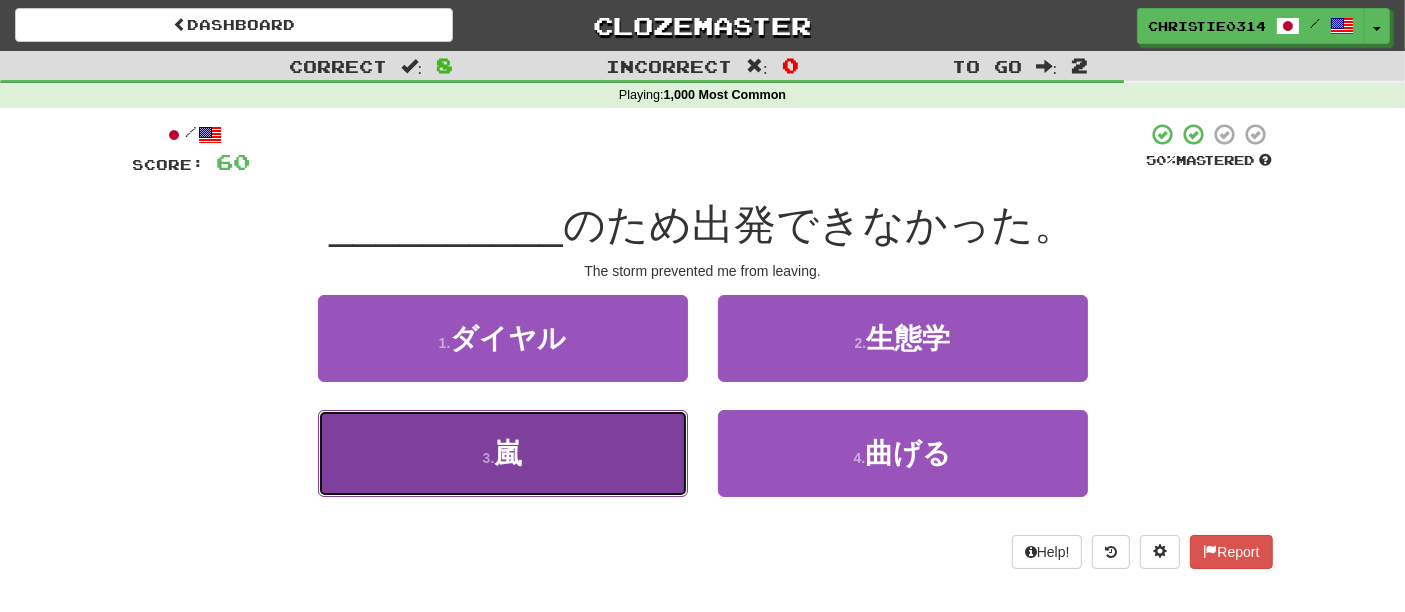 click on "3 .  嵐" at bounding box center (503, 453) 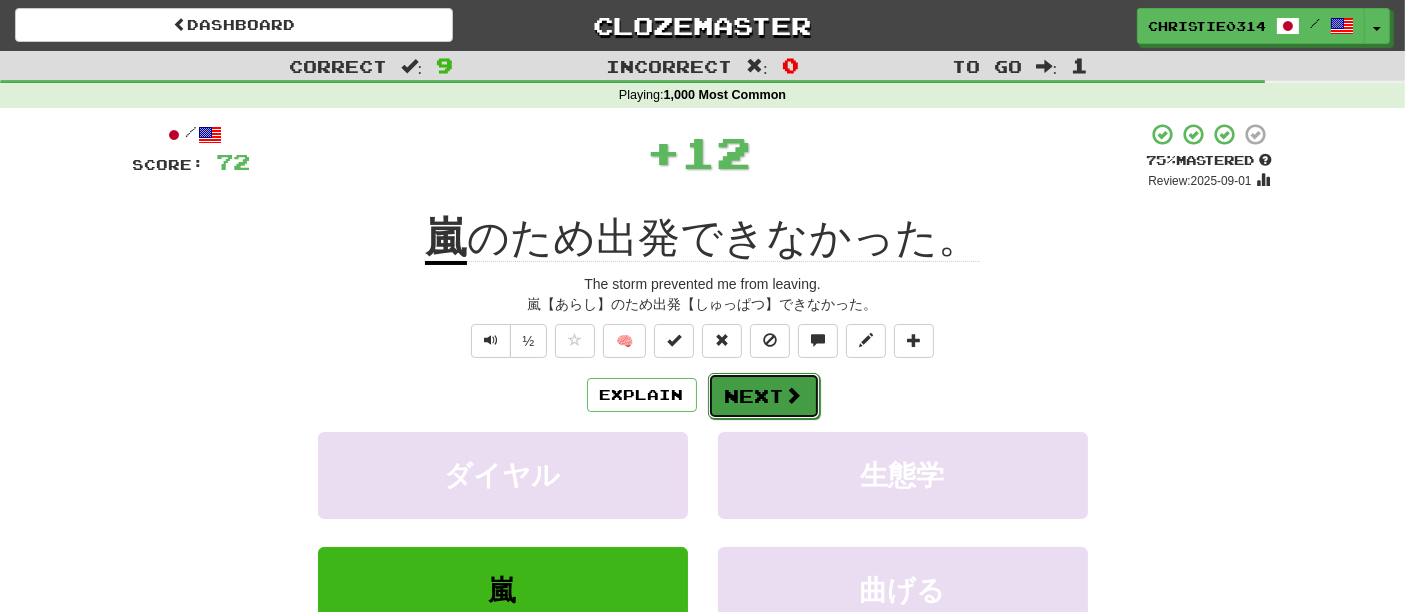 click on "Next" at bounding box center [764, 396] 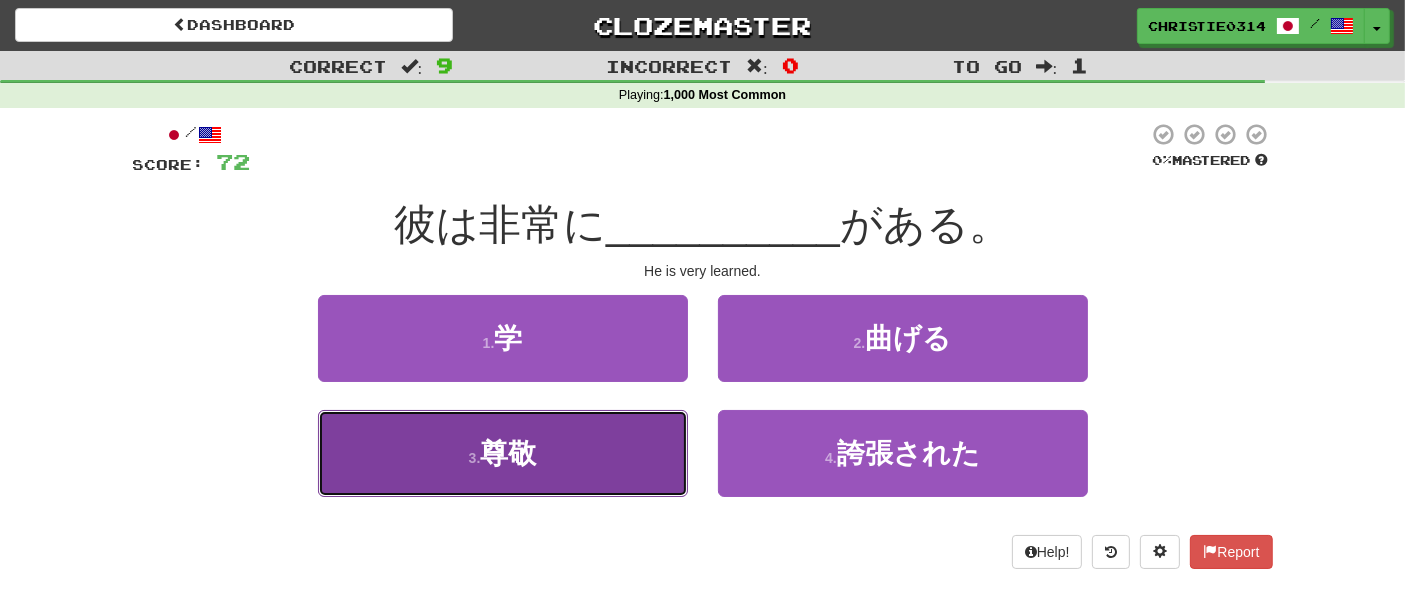 click on "3 .  尊敬" at bounding box center (503, 453) 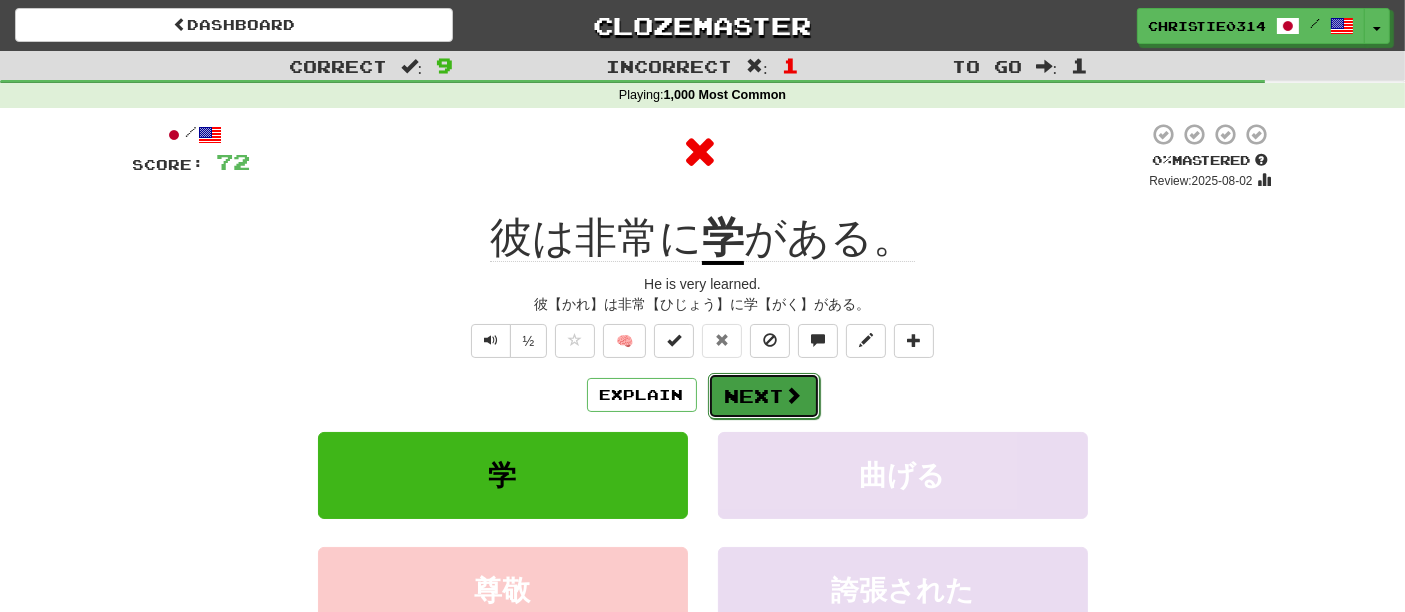 click on "Next" at bounding box center (764, 396) 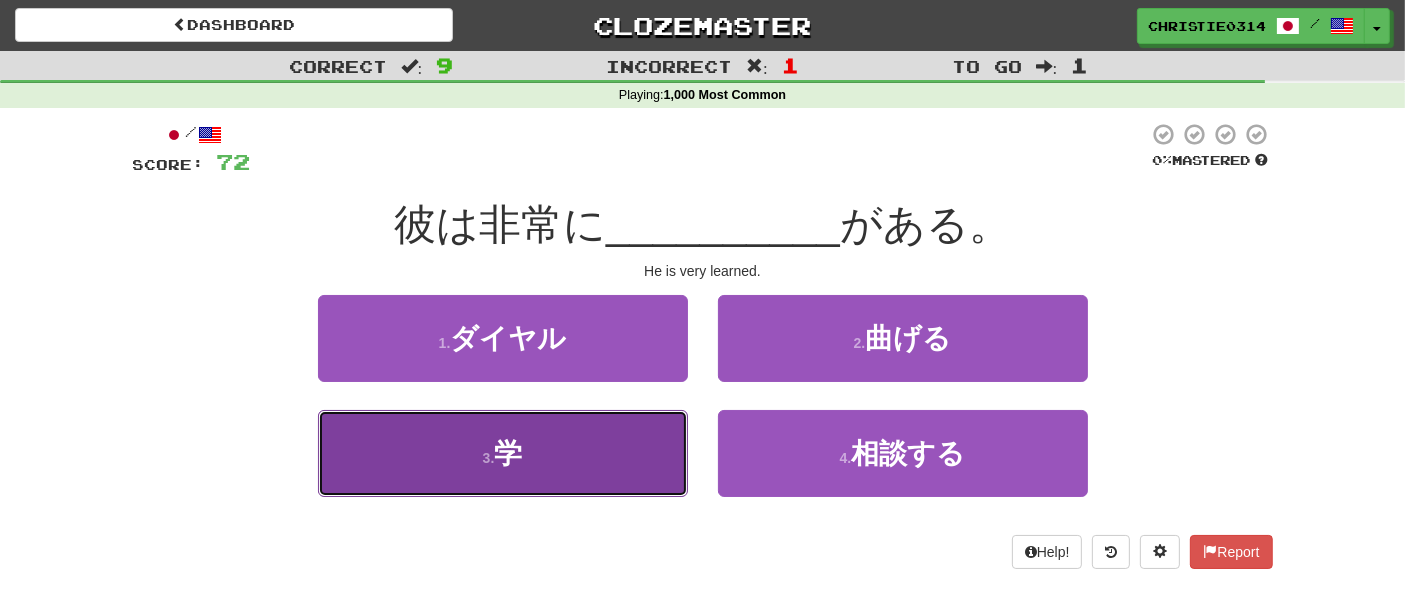 click on "3 .  学" at bounding box center (503, 453) 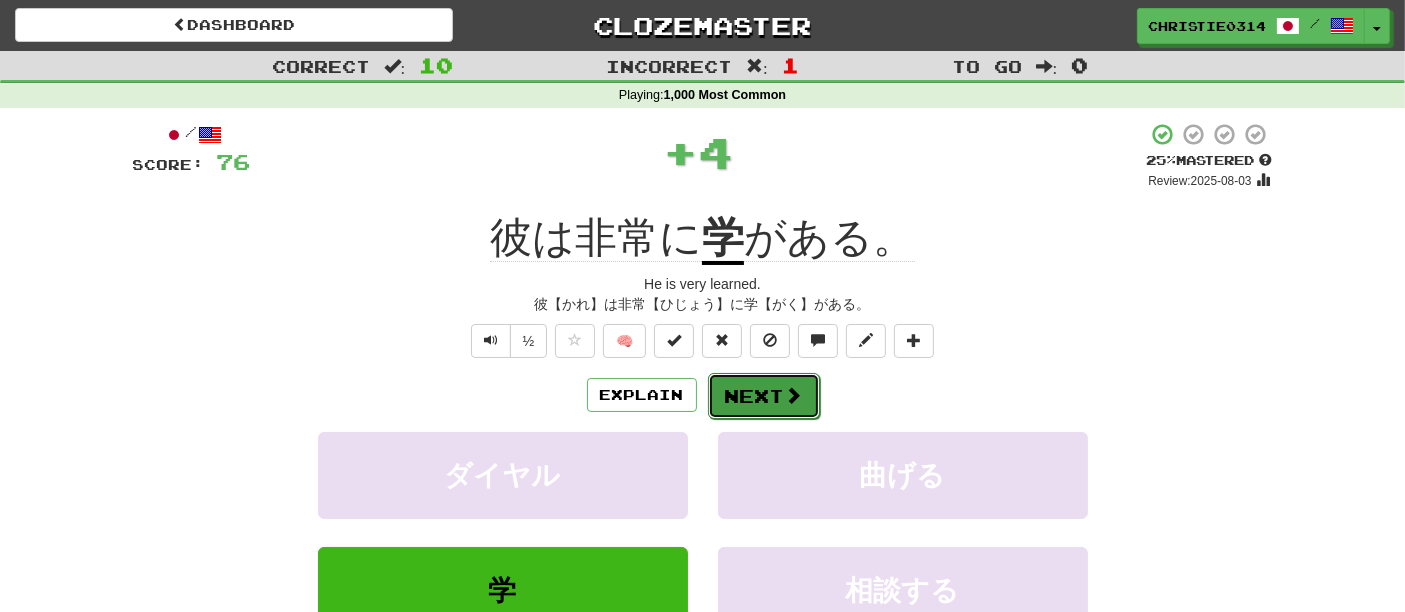 click at bounding box center [794, 395] 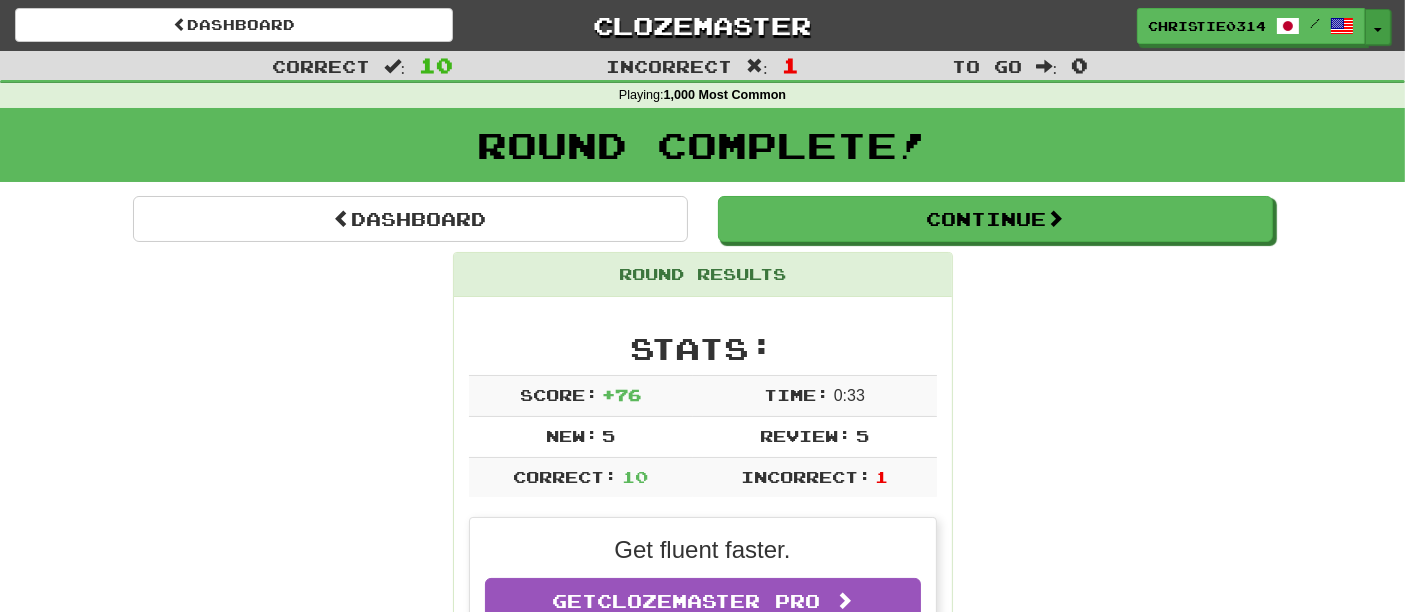 click at bounding box center (1378, 30) 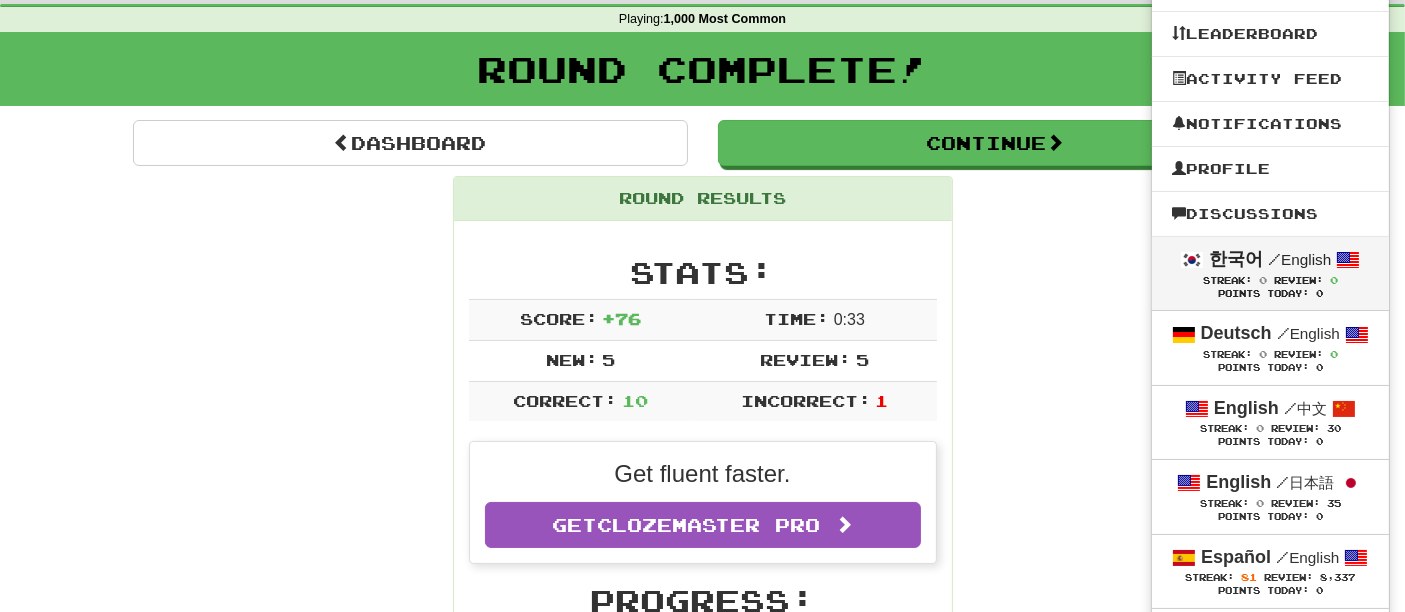 scroll, scrollTop: 111, scrollLeft: 0, axis: vertical 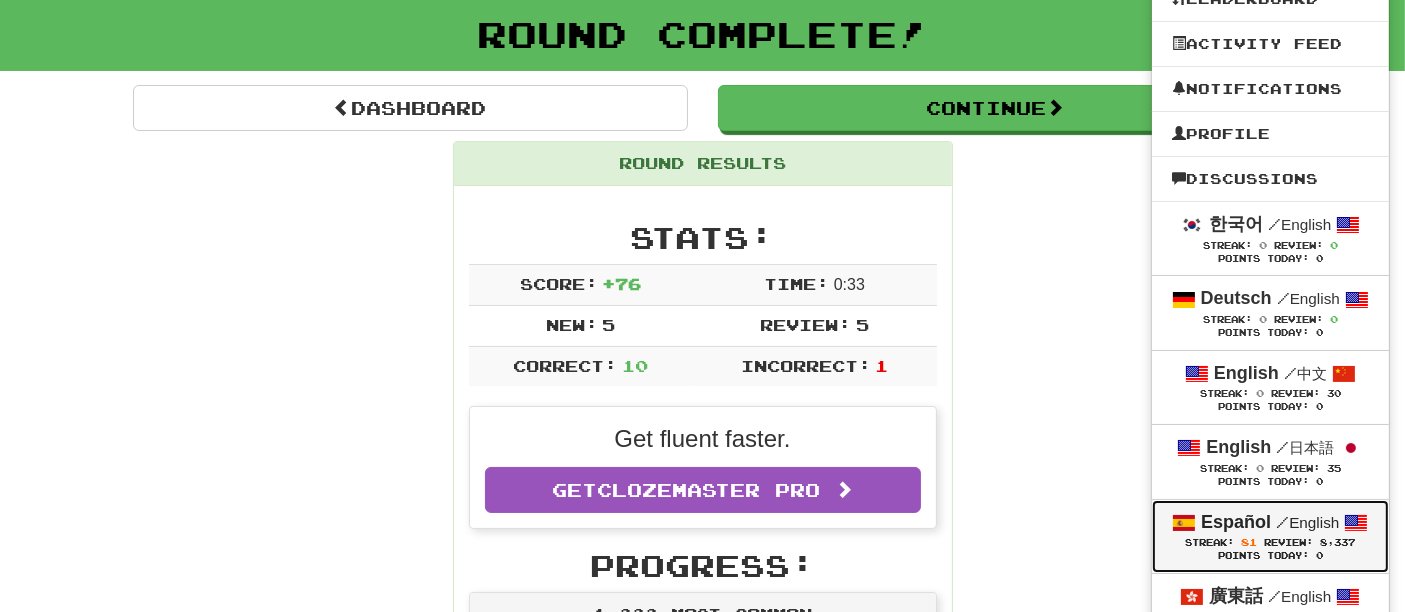 click on "Español" at bounding box center [1236, 522] 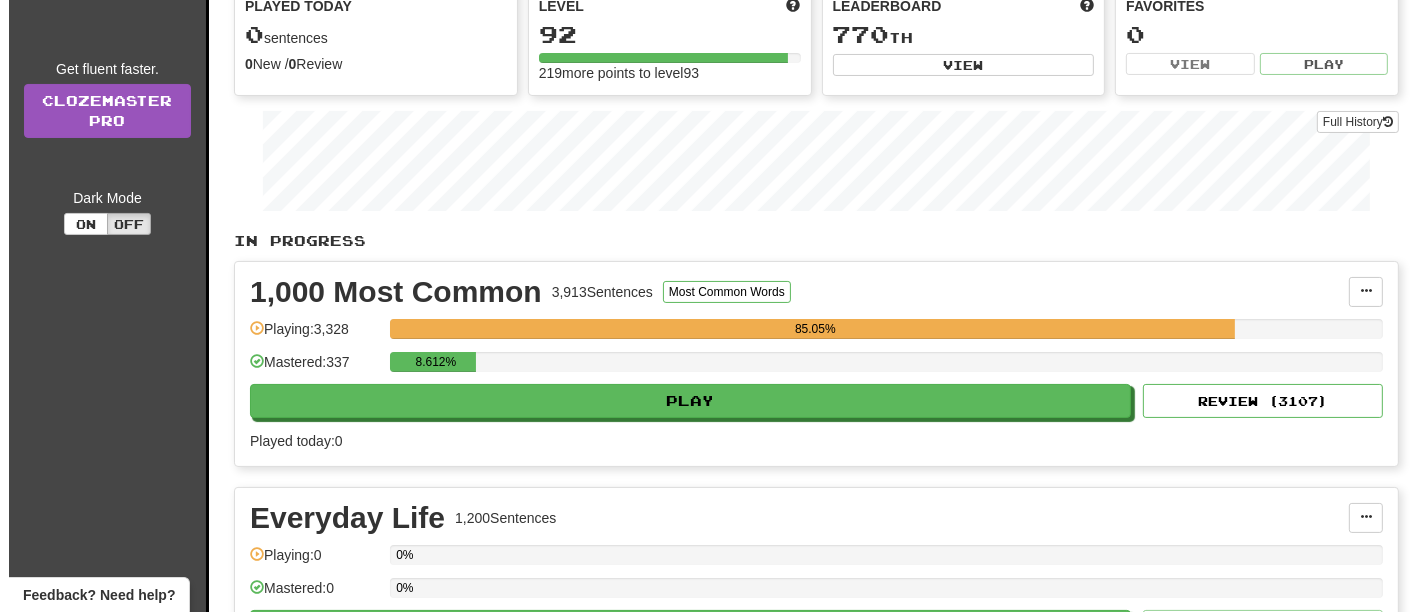 scroll, scrollTop: 222, scrollLeft: 0, axis: vertical 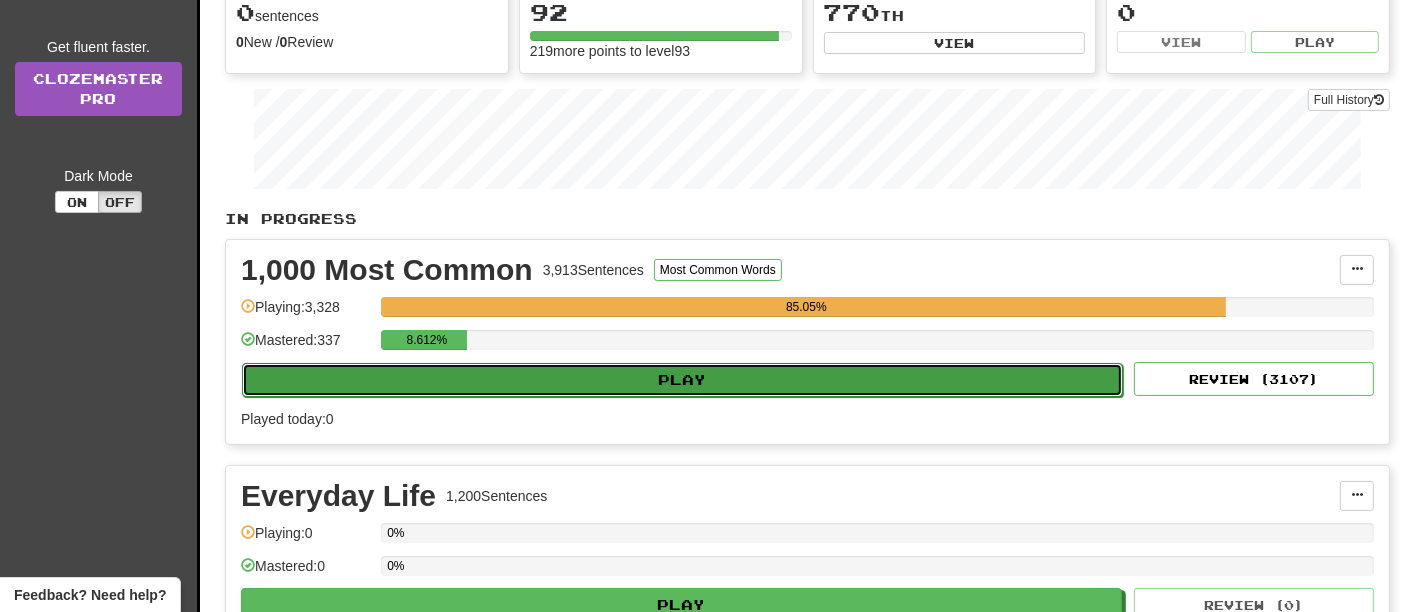 click on "Play" at bounding box center [682, 380] 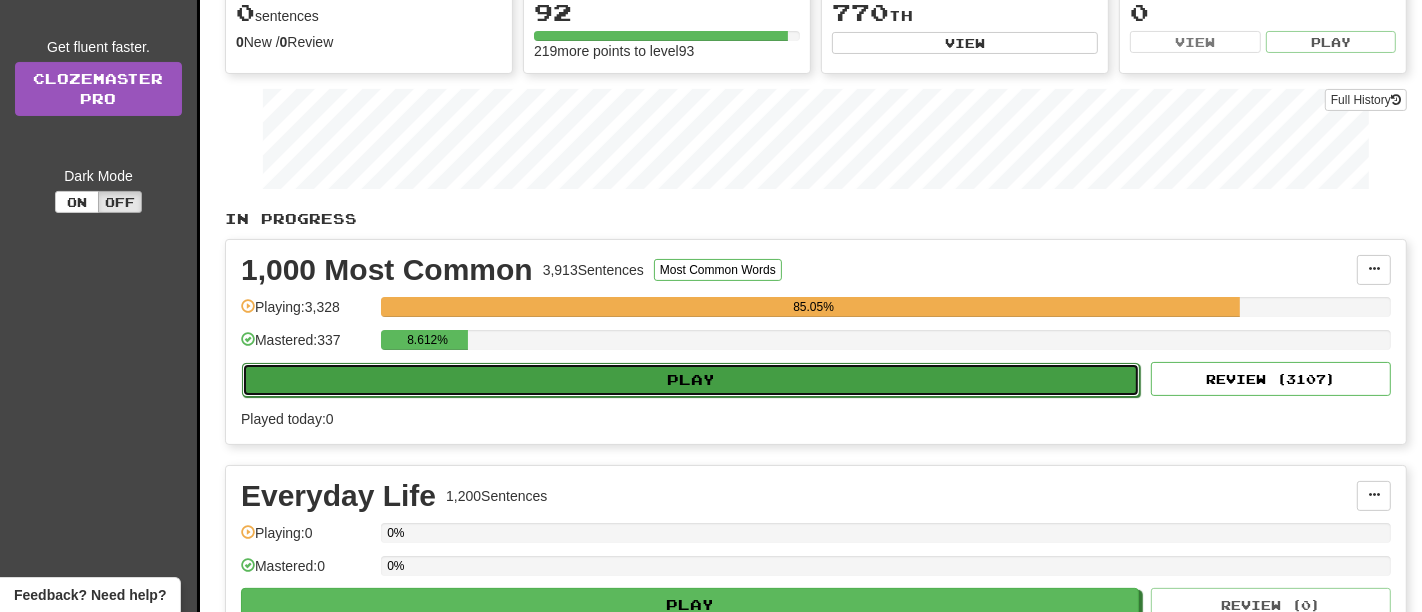 select on "**" 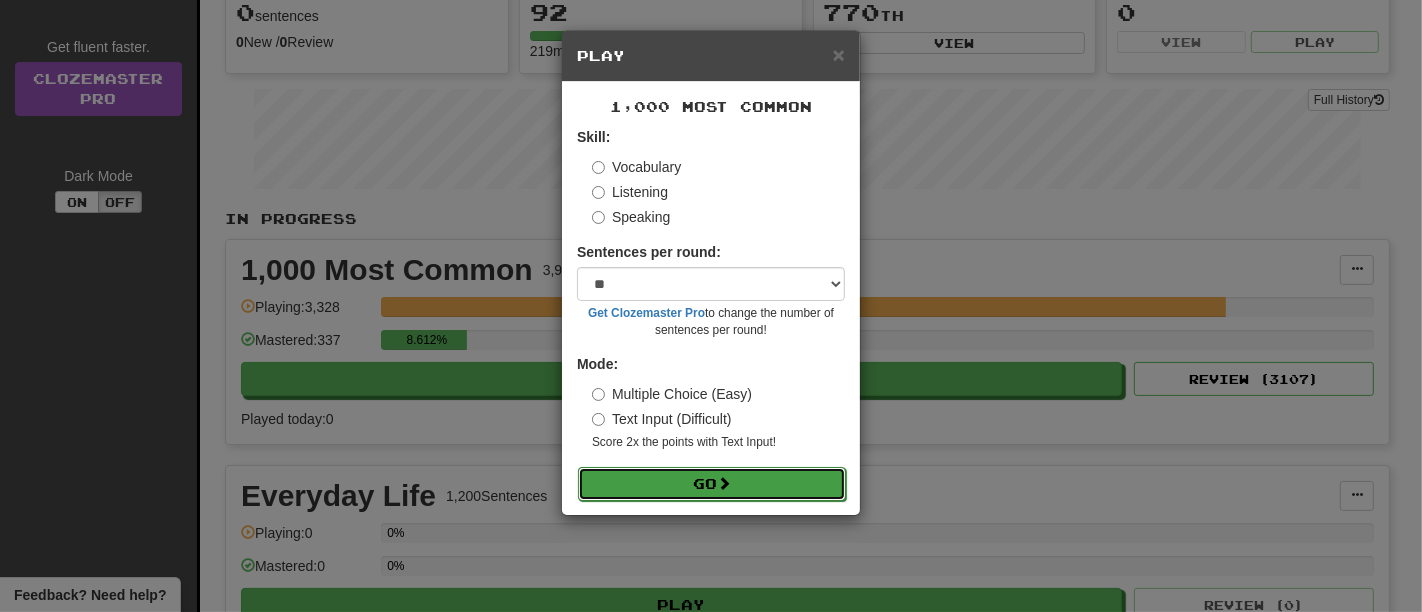 click on "Go" at bounding box center (712, 484) 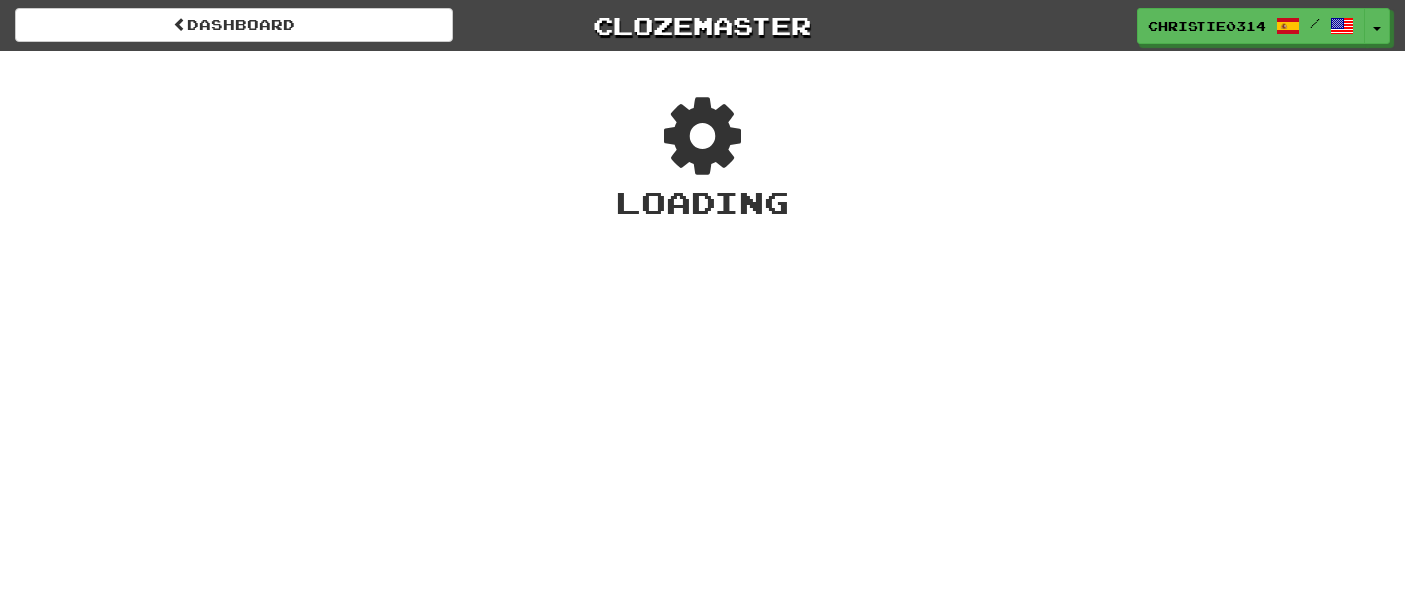 scroll, scrollTop: 0, scrollLeft: 0, axis: both 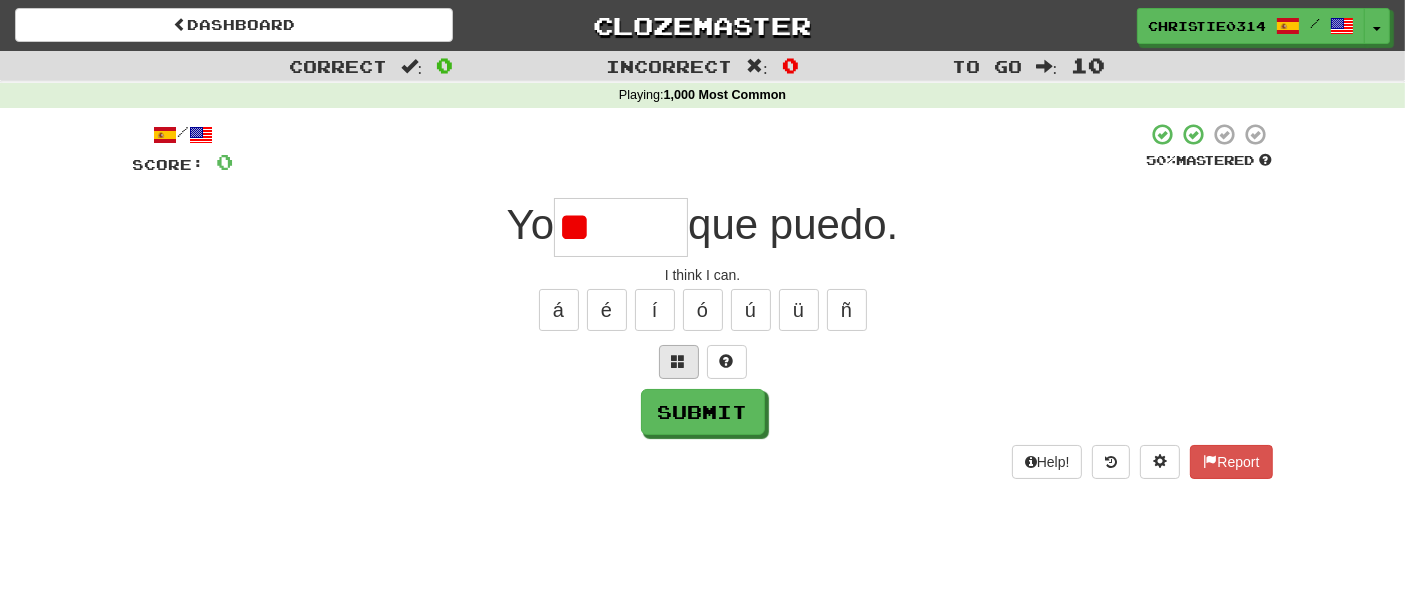 type on "*" 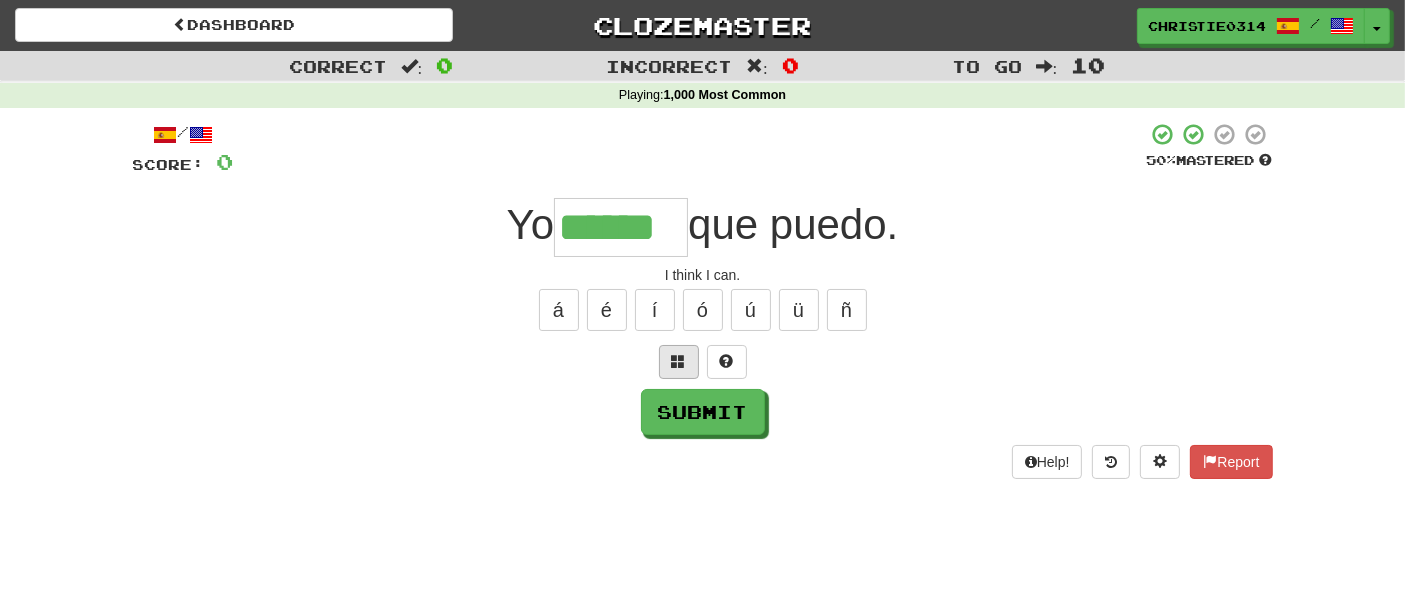 type on "******" 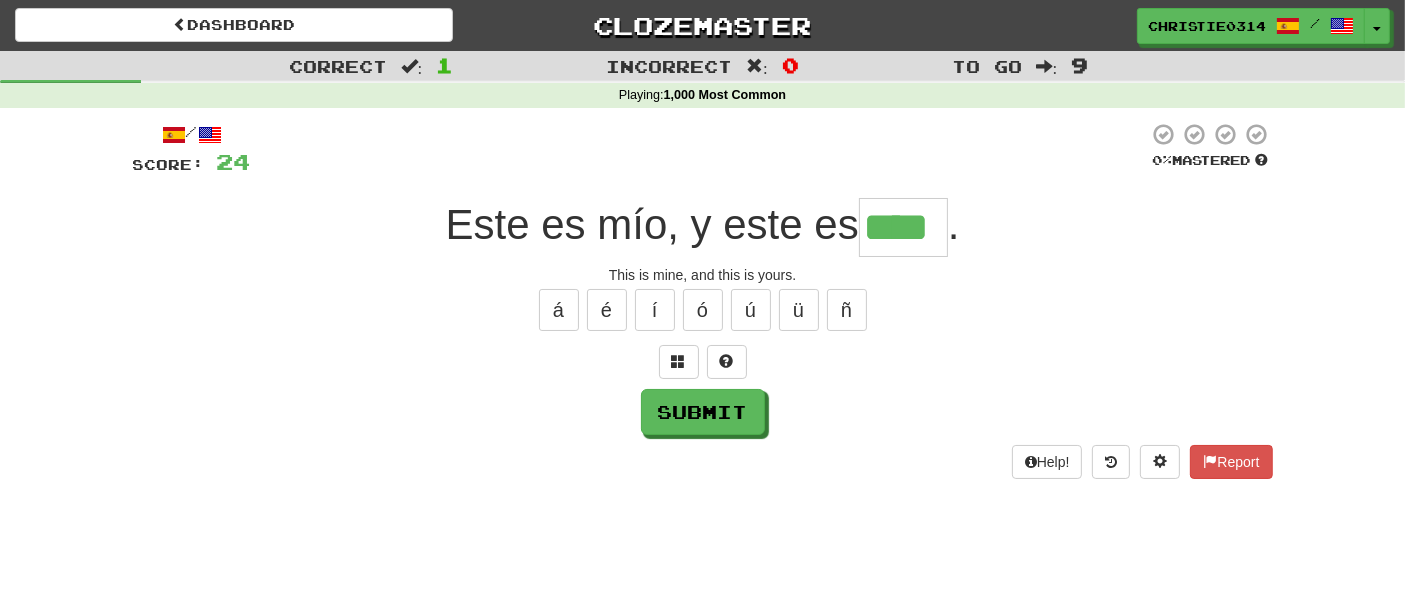 type on "****" 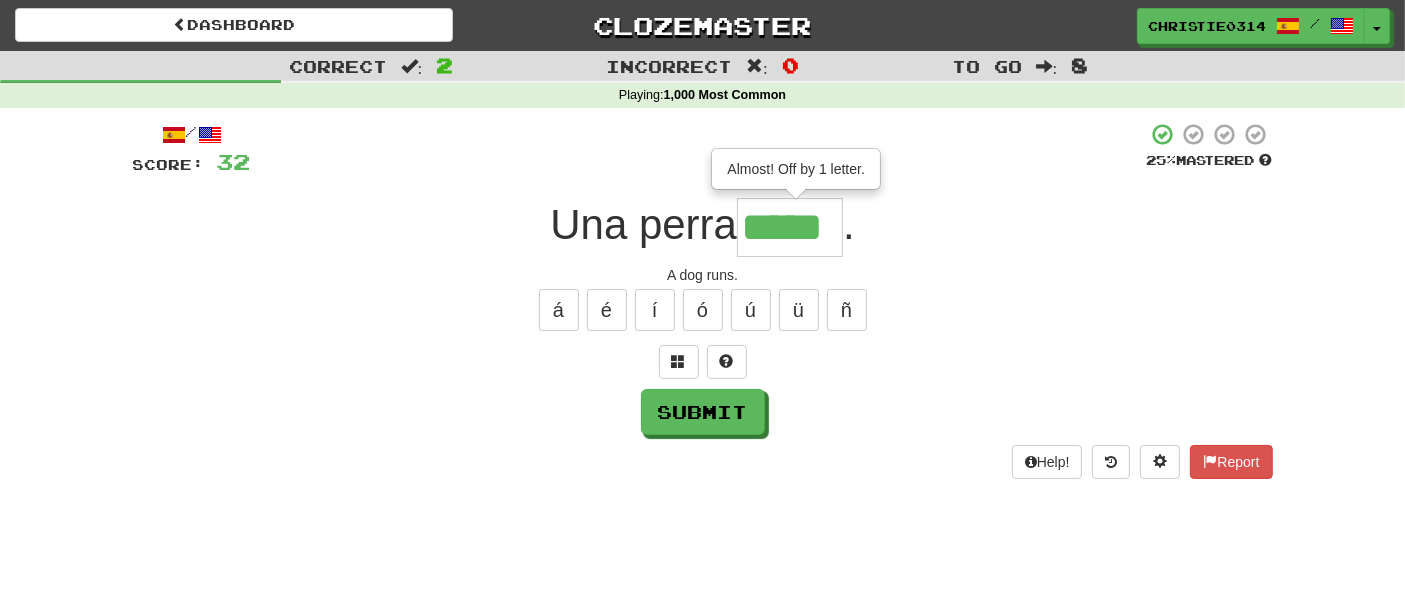 type on "*****" 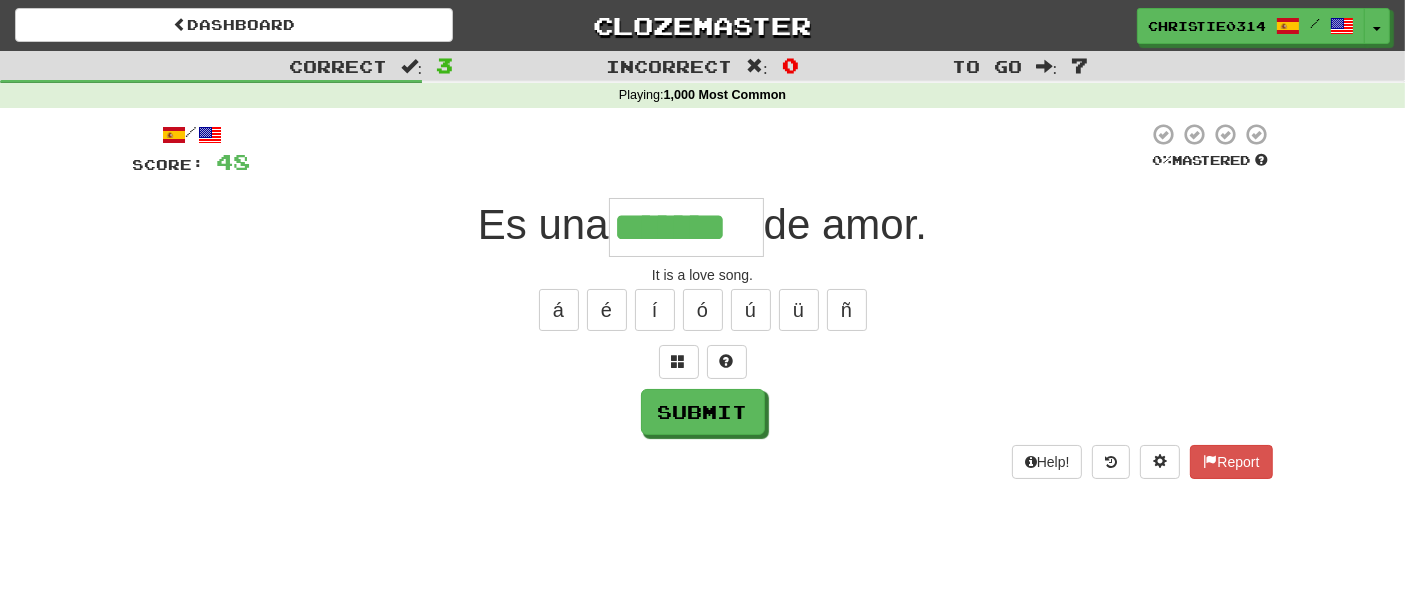 type on "*******" 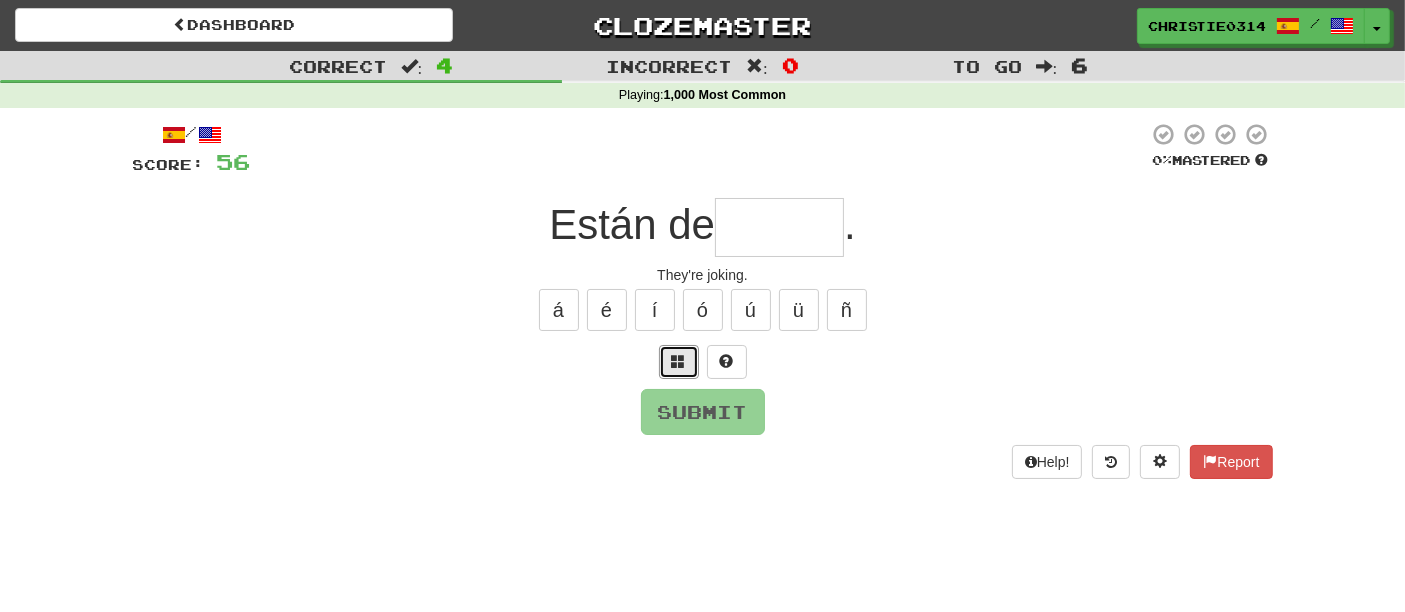 click at bounding box center (679, 362) 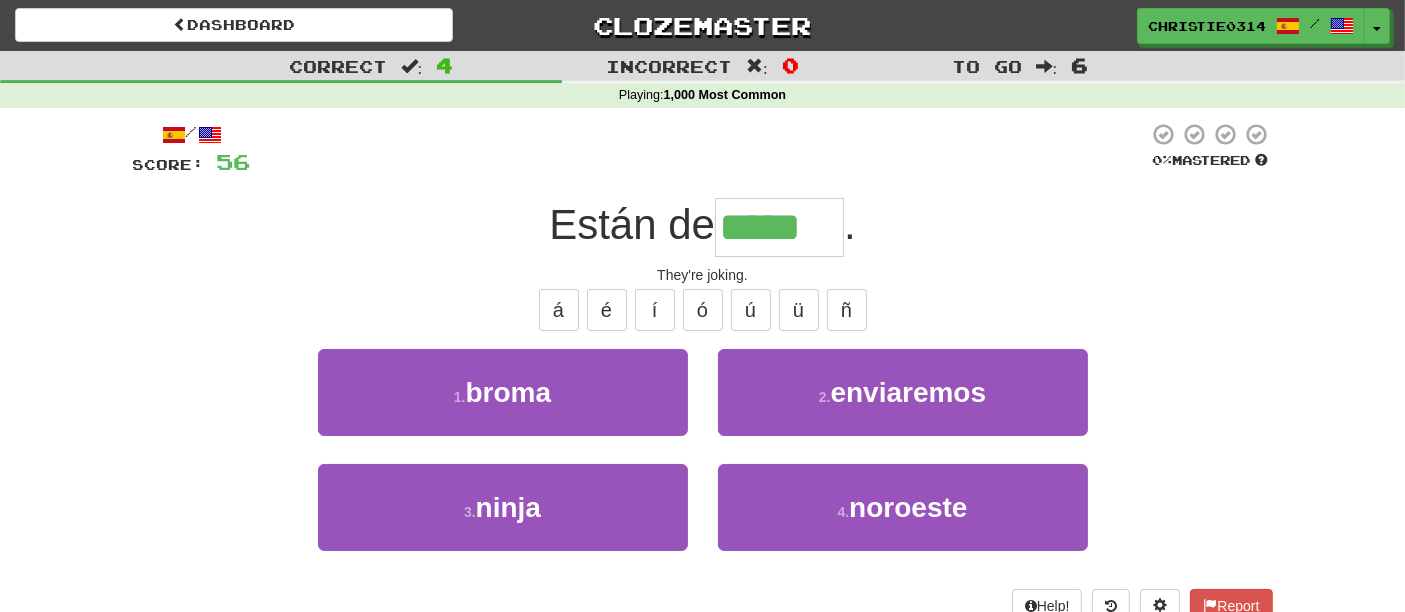 type on "*****" 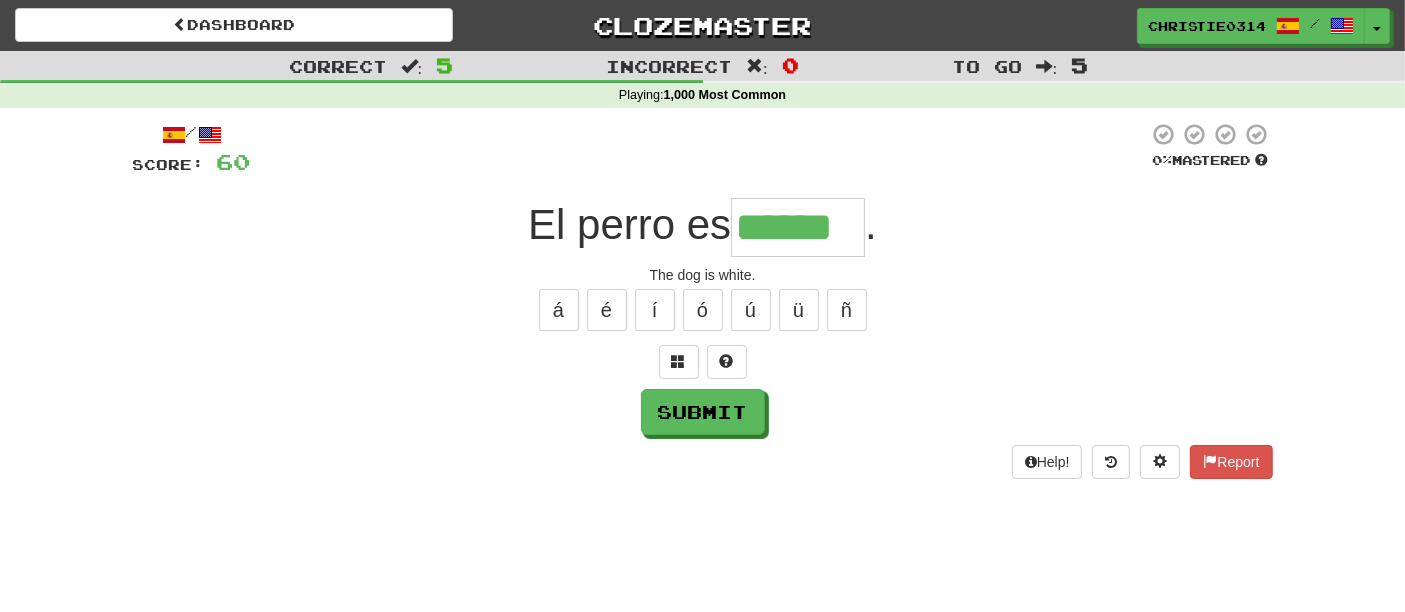 type on "******" 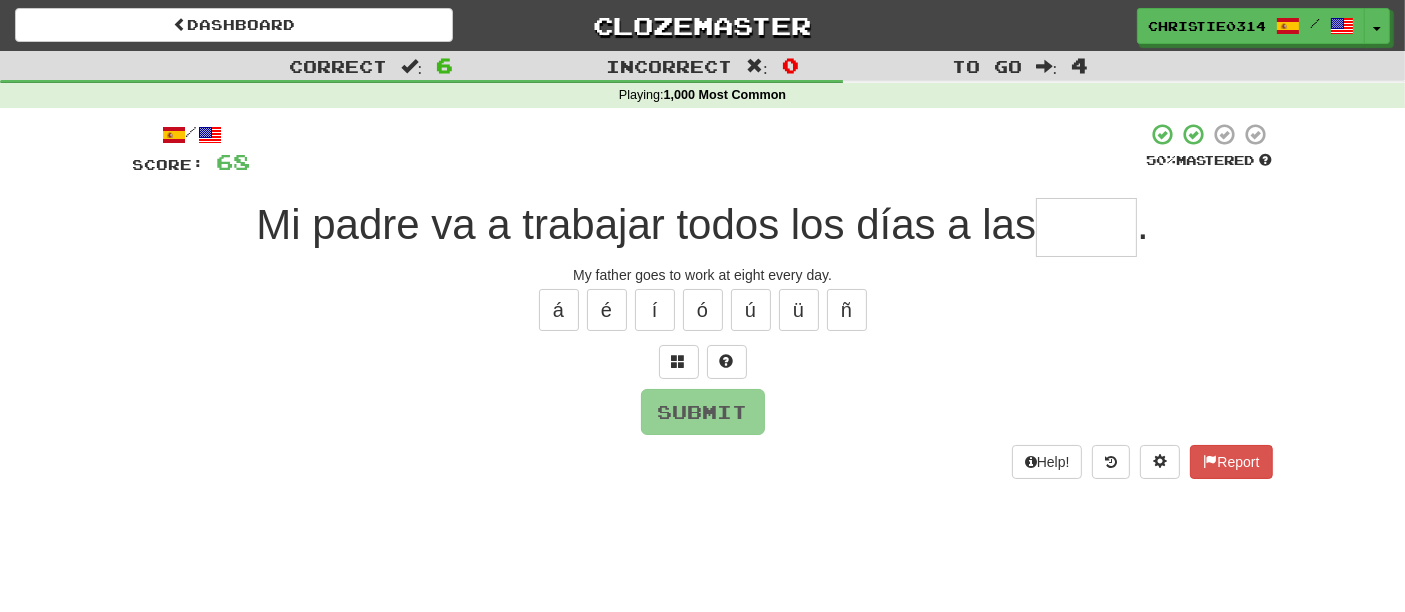 type on "*" 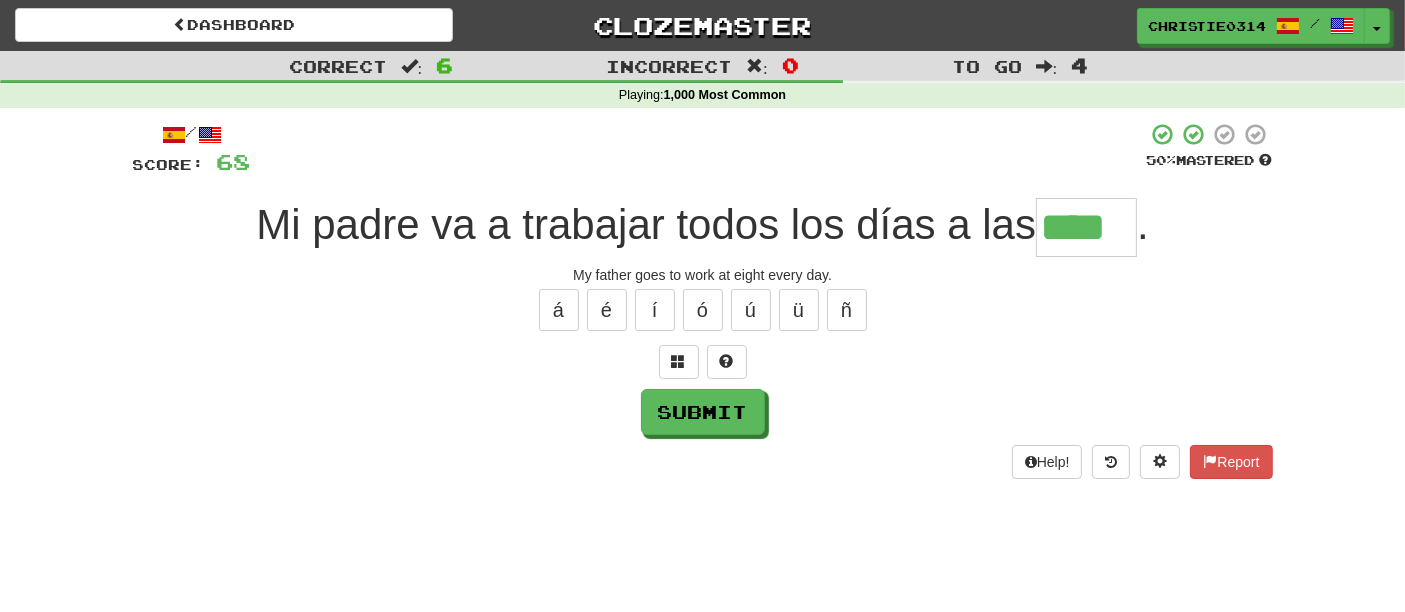 type on "****" 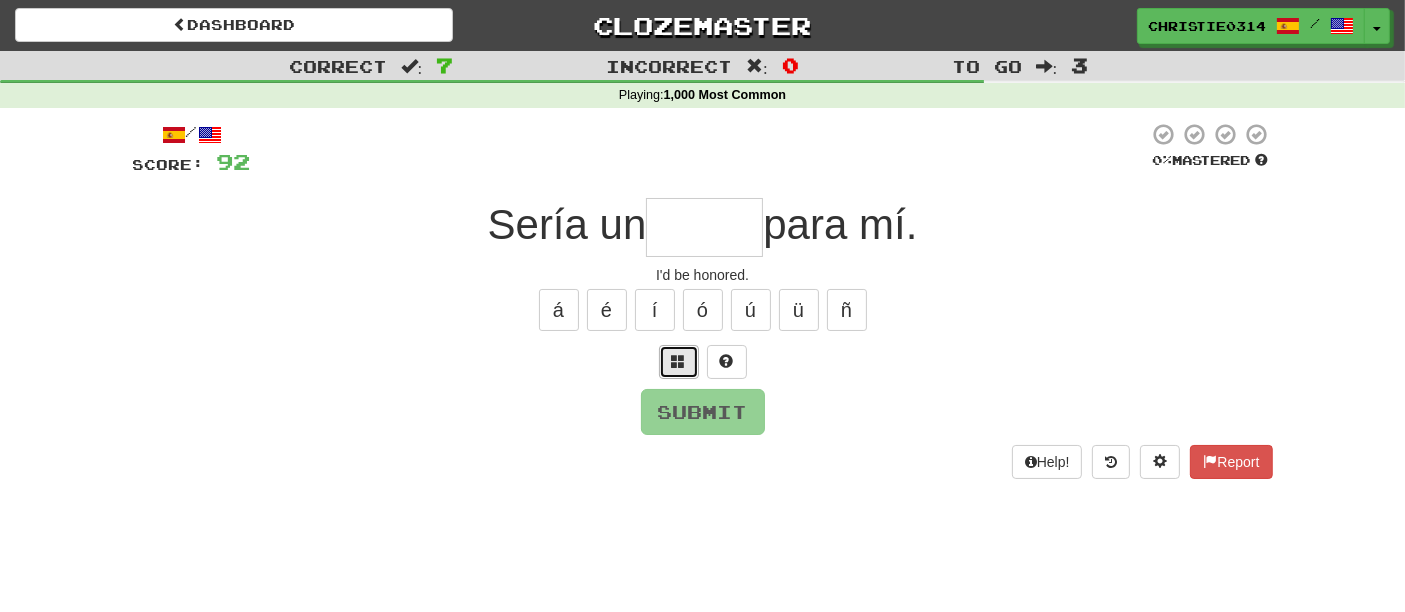 click at bounding box center [679, 362] 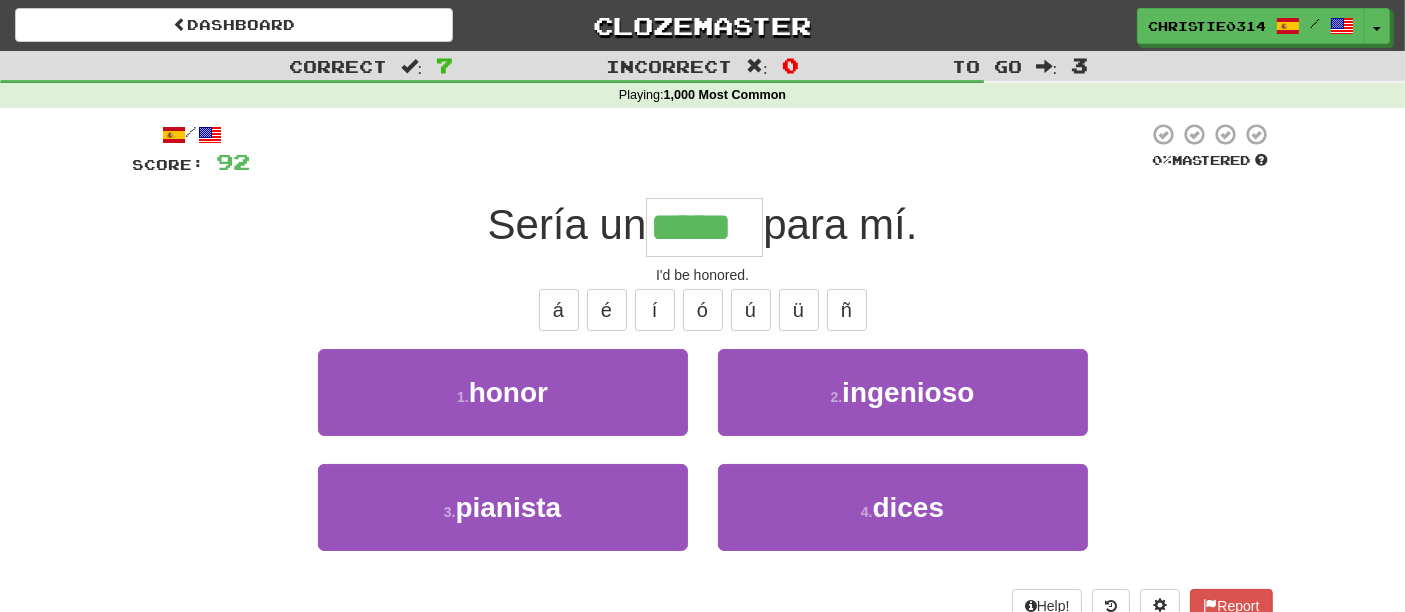 type on "*****" 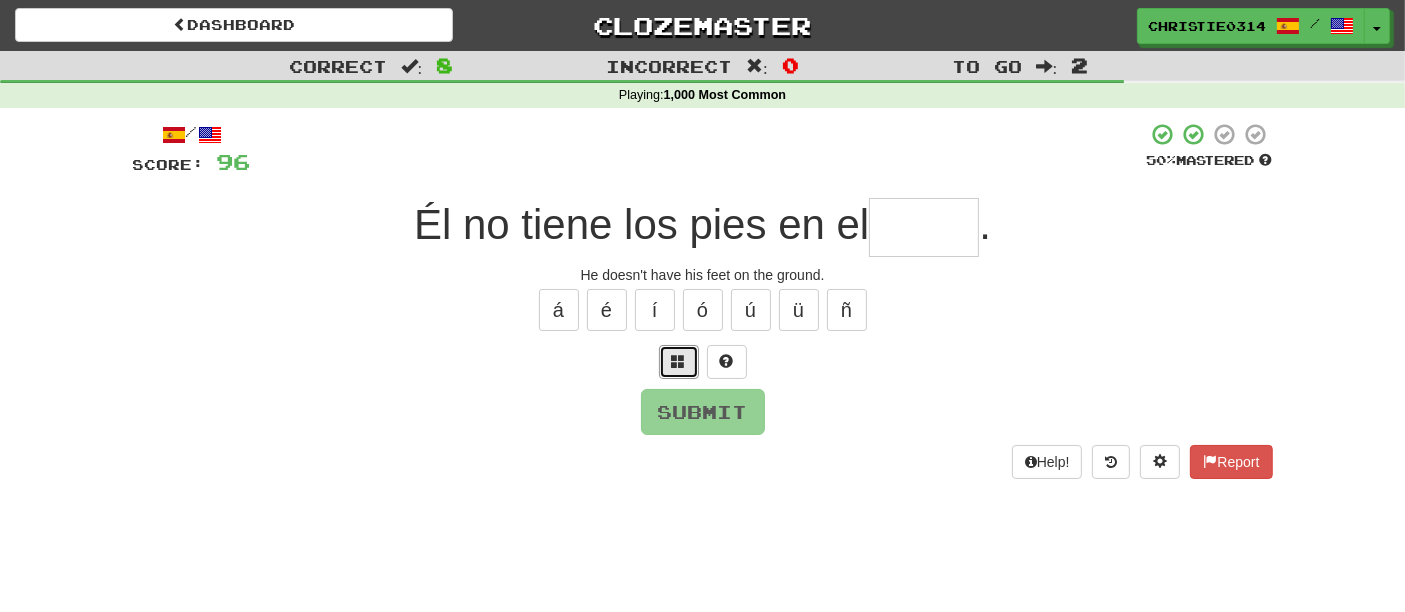 click at bounding box center [679, 362] 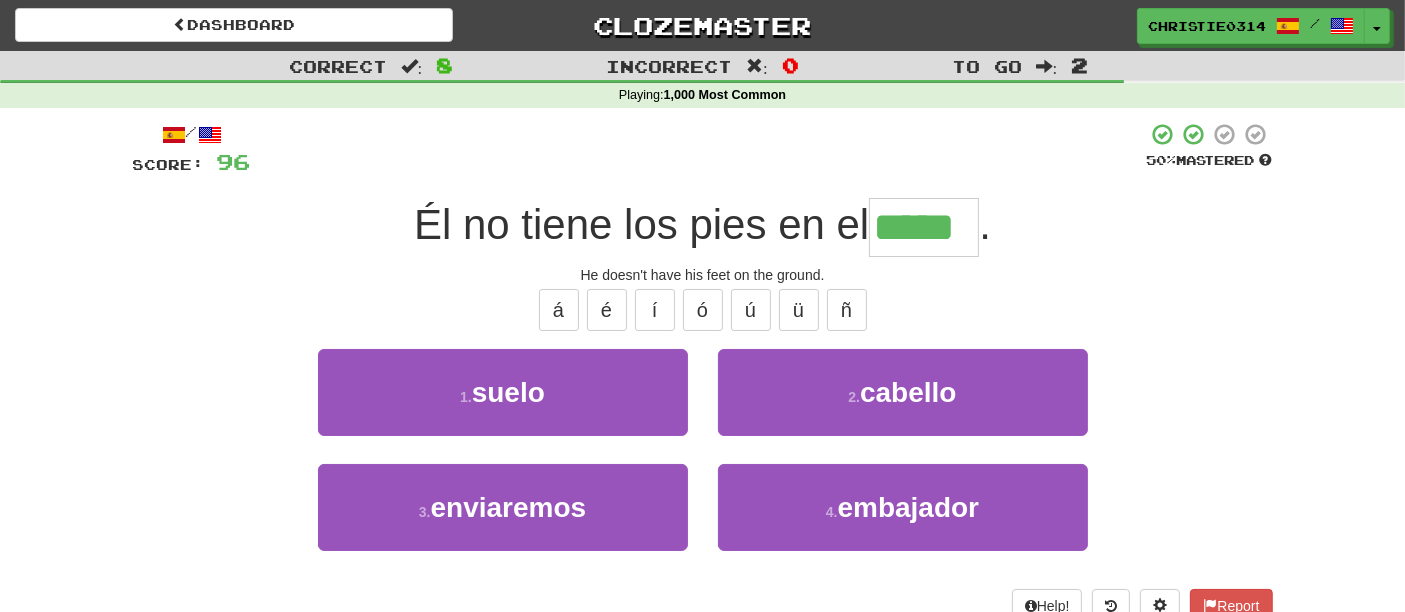 type on "*****" 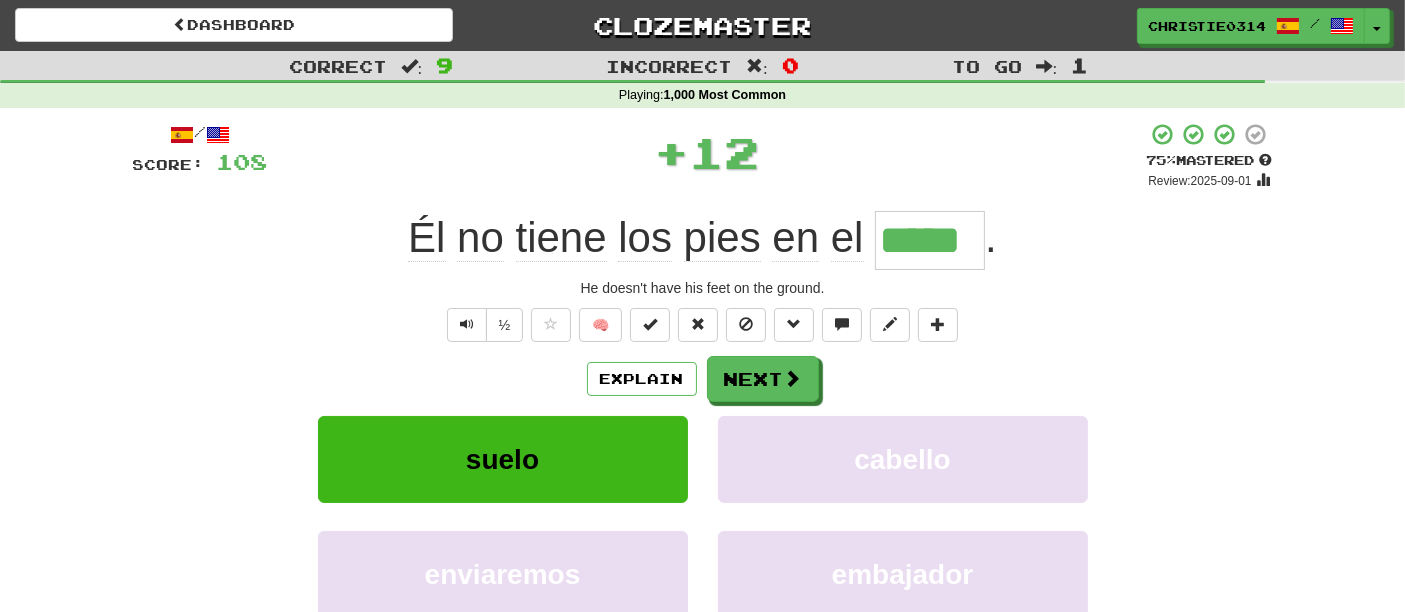 type 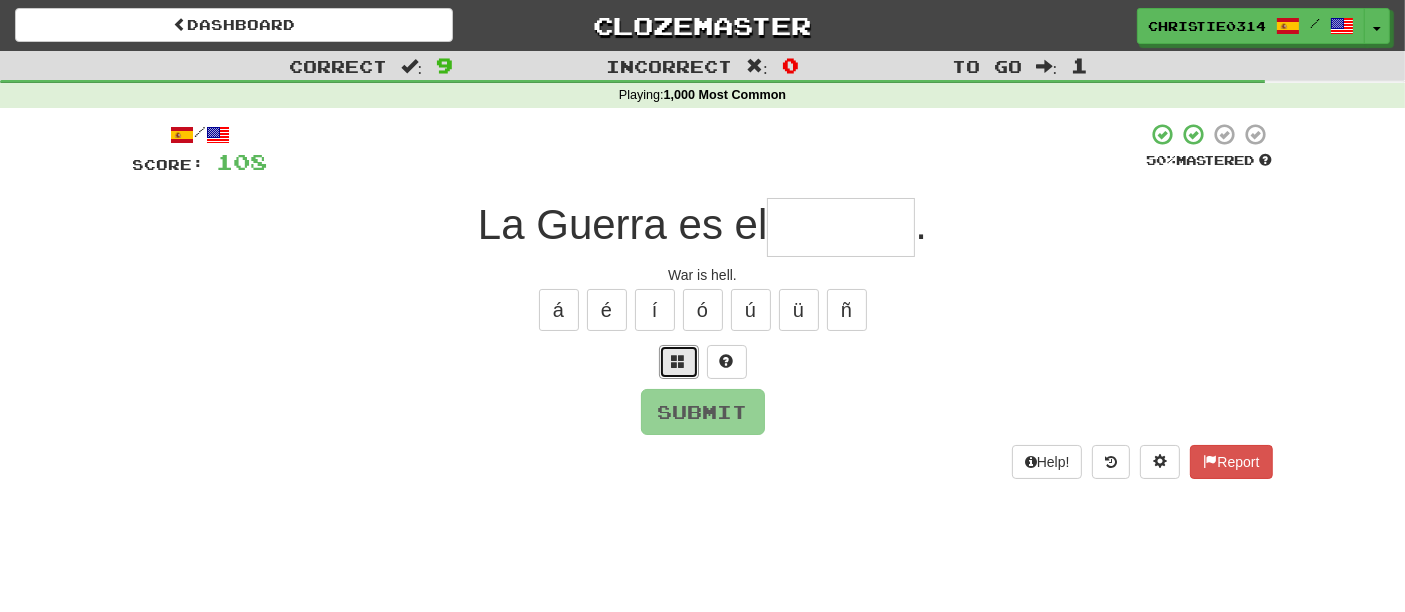 click at bounding box center (679, 362) 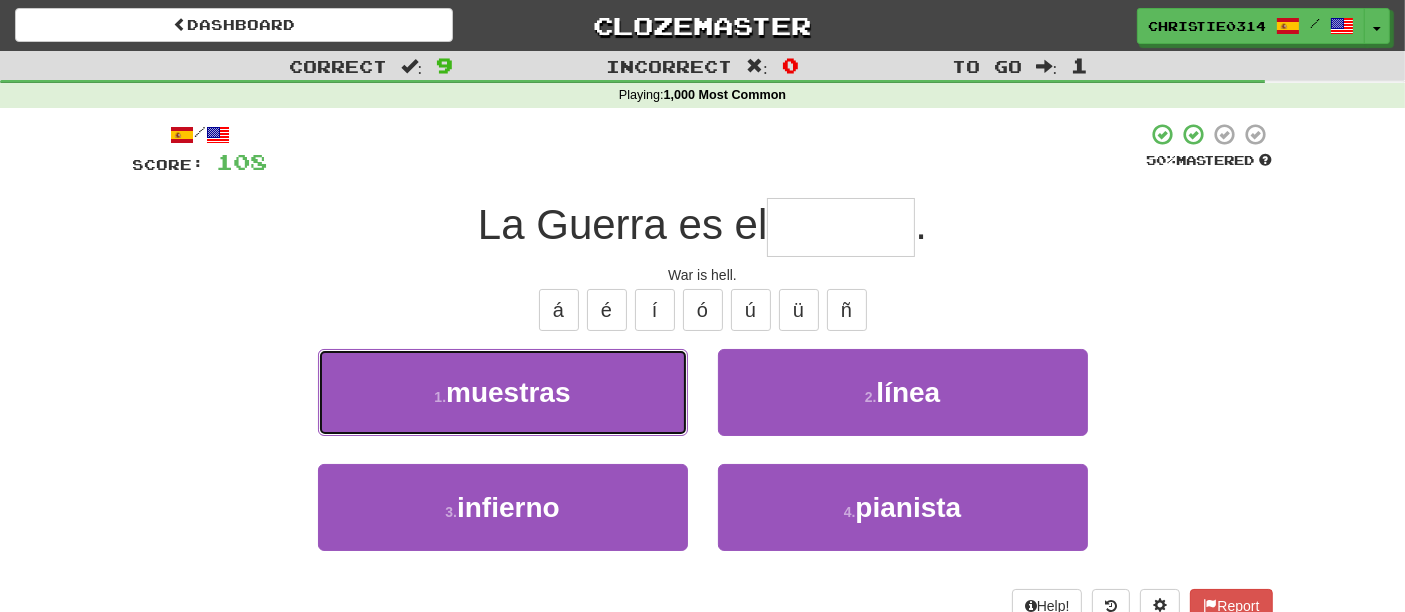 type 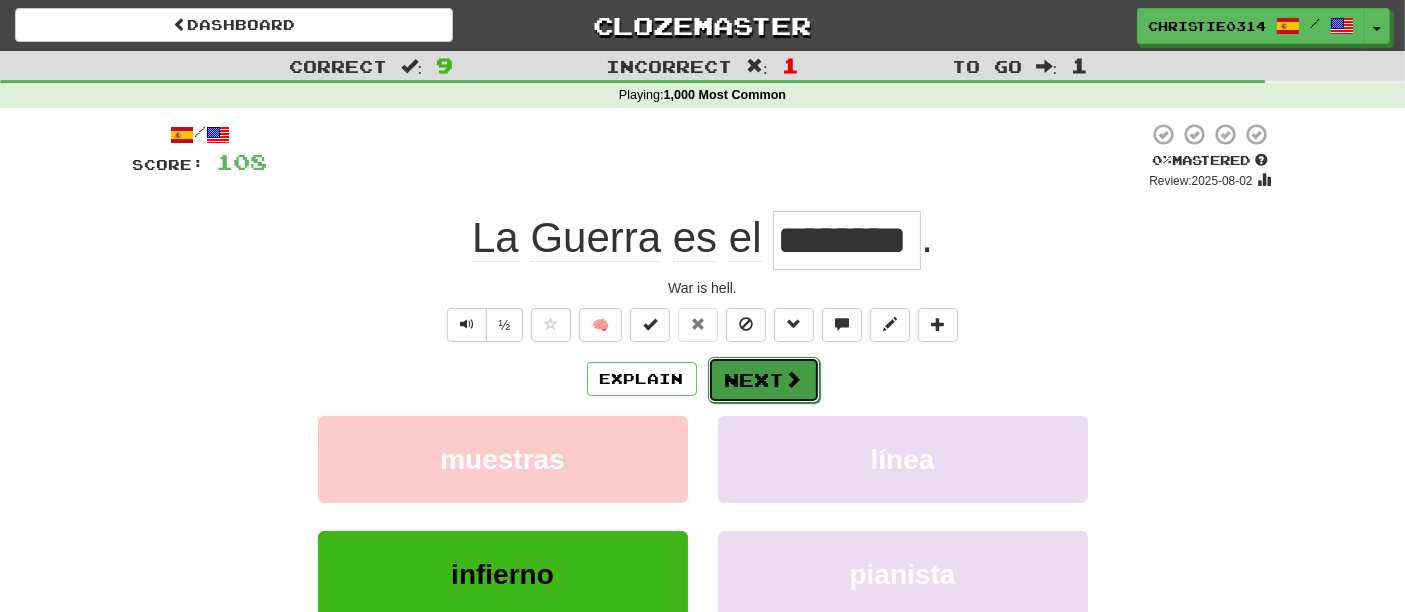 click on "Next" at bounding box center [764, 380] 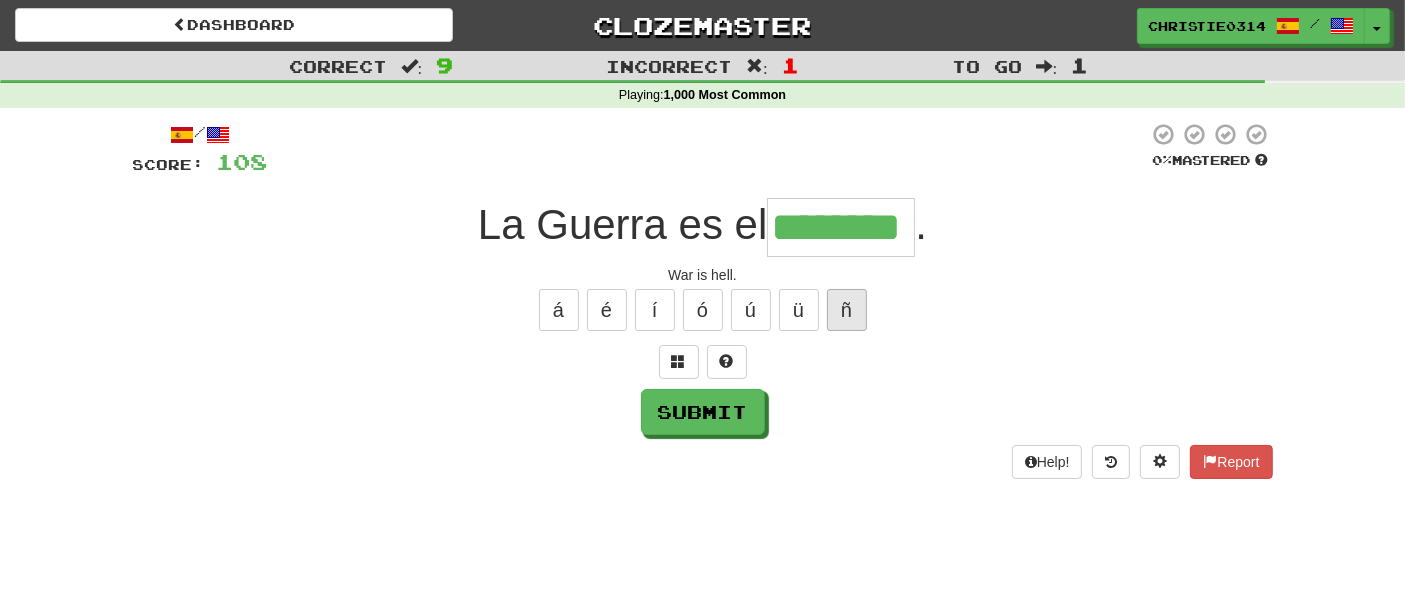 type on "********" 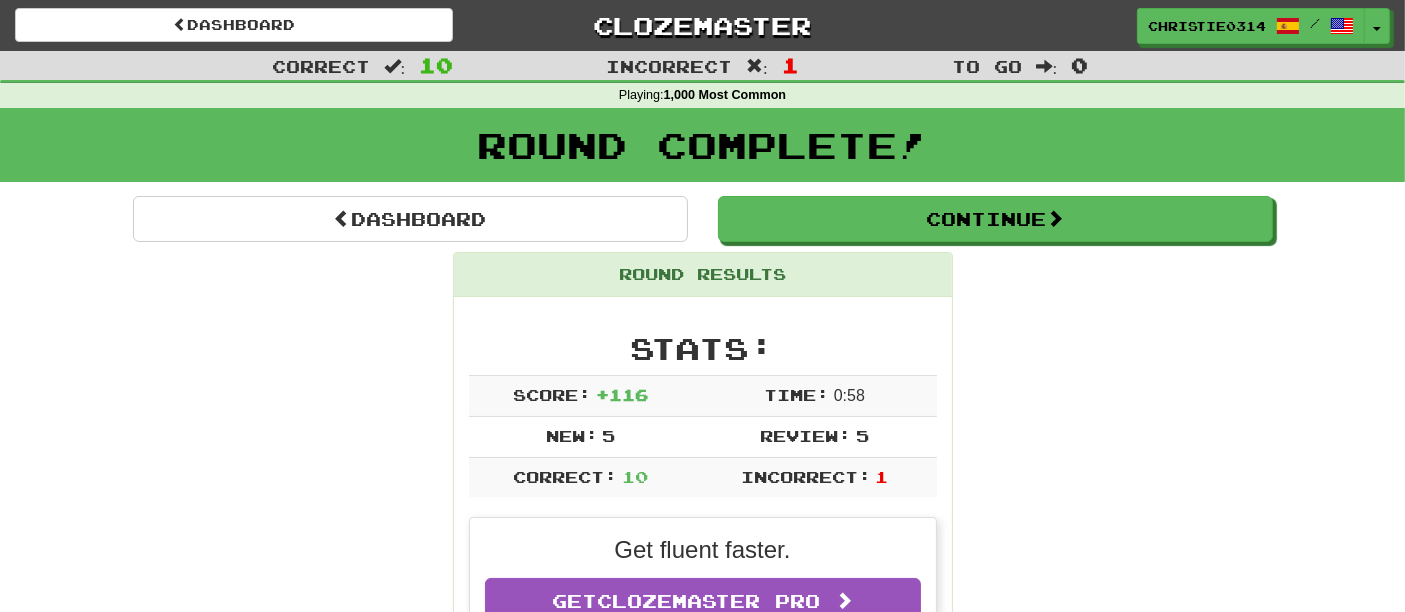 click on "Round Complete!" at bounding box center (702, 152) 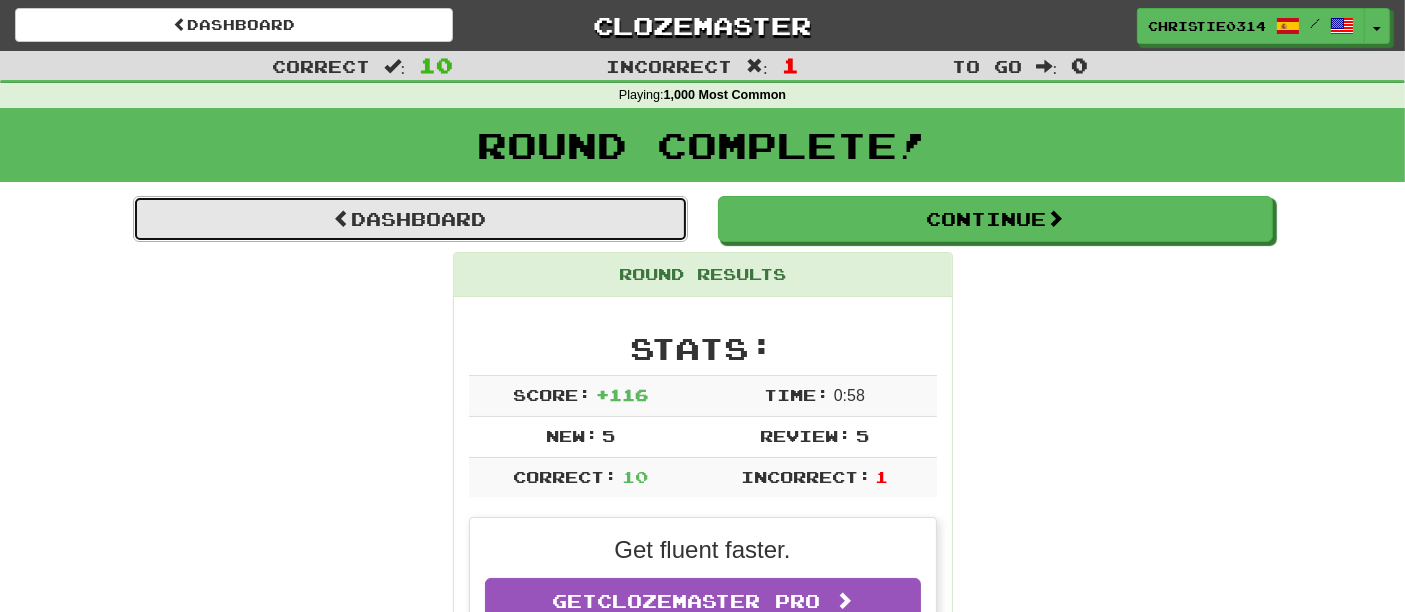 click at bounding box center (343, 218) 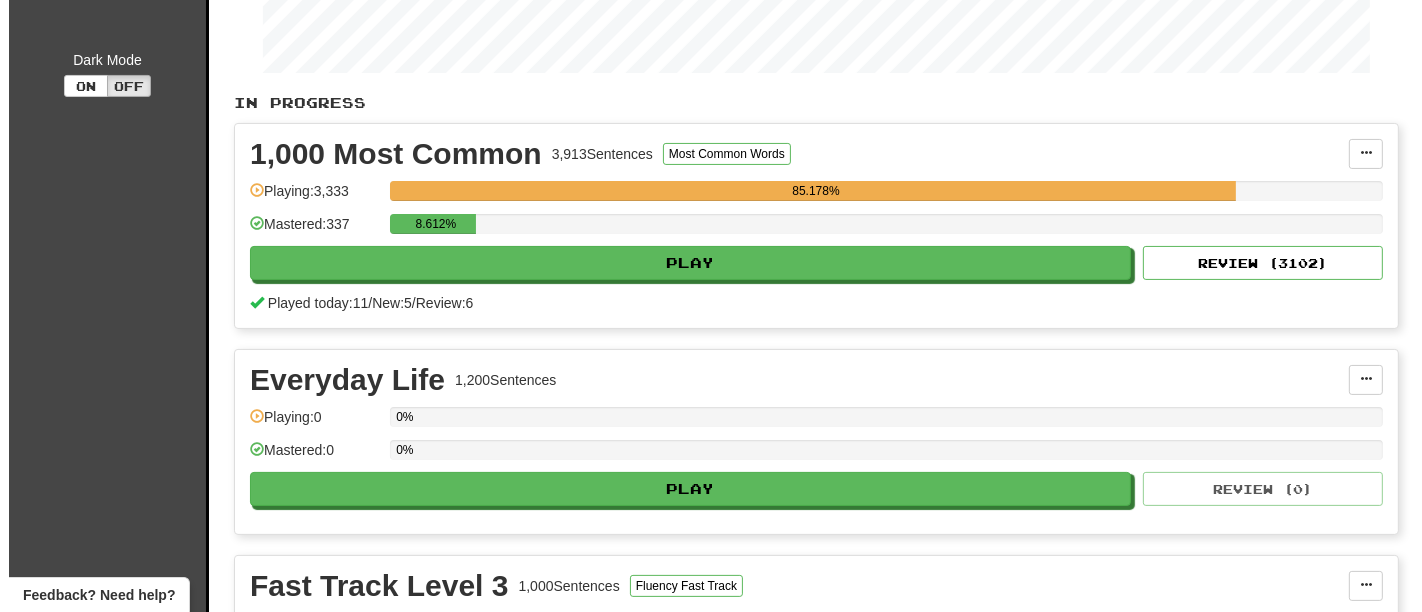 scroll, scrollTop: 555, scrollLeft: 0, axis: vertical 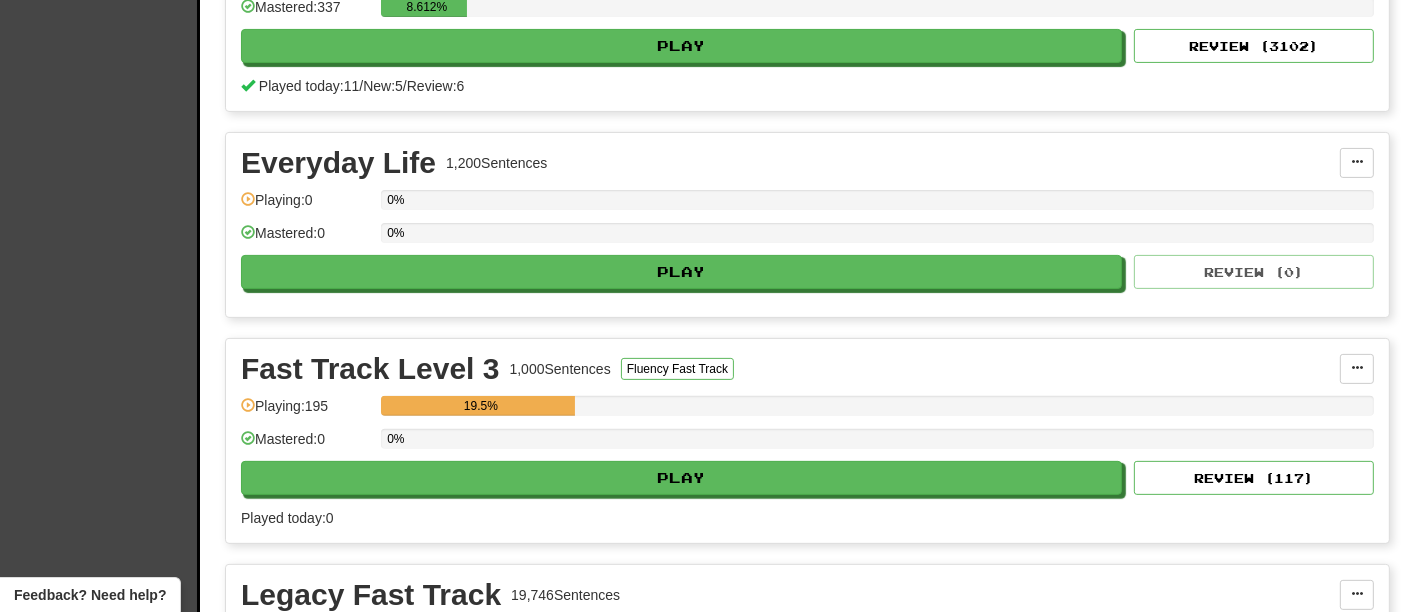 click on "0%" at bounding box center (877, 439) 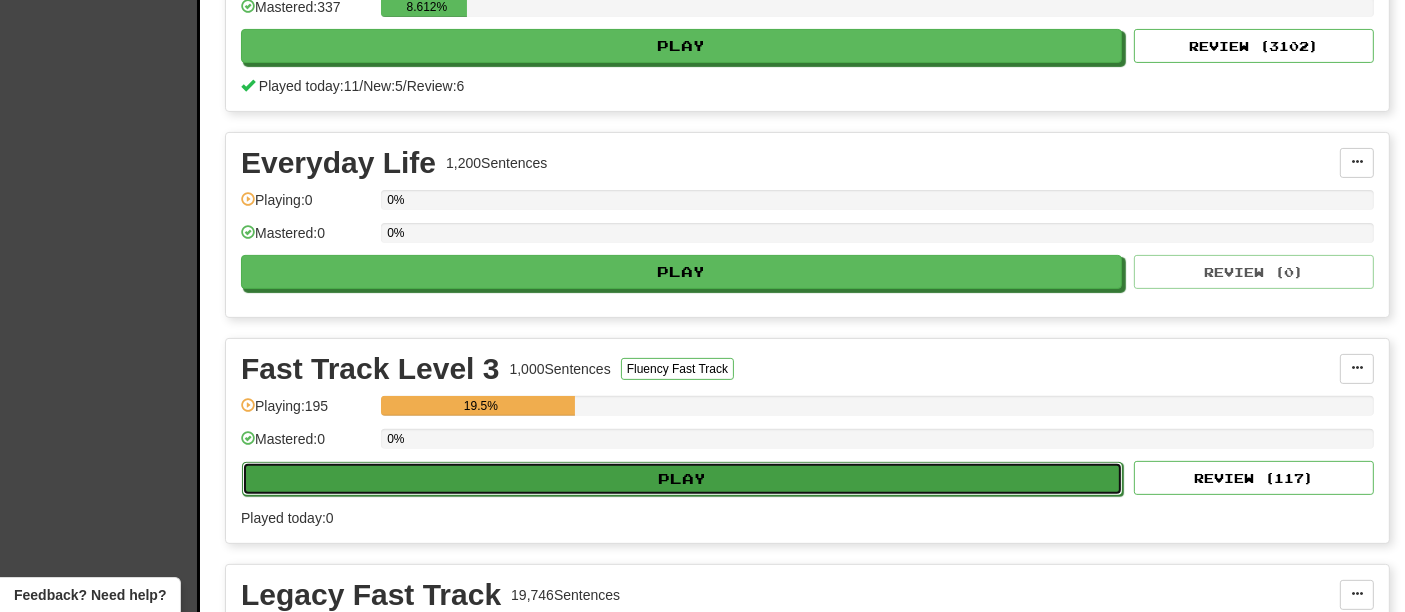 click on "Play" at bounding box center (682, 479) 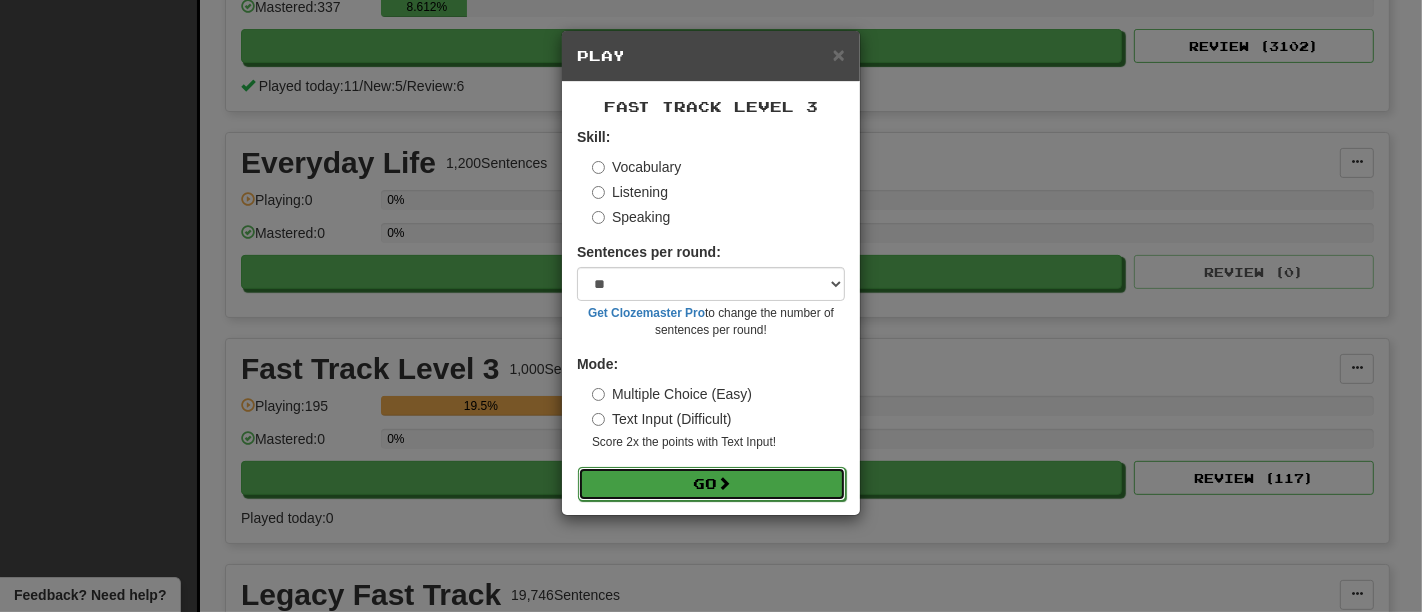 click at bounding box center [724, 483] 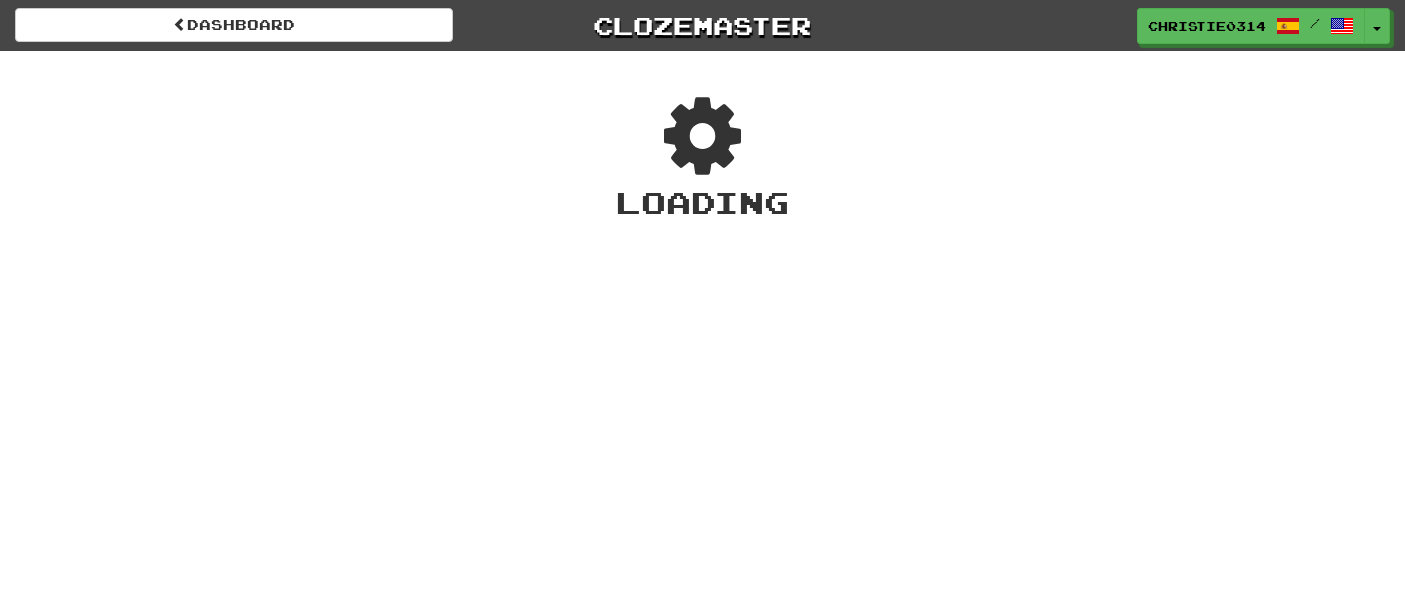 scroll, scrollTop: 0, scrollLeft: 0, axis: both 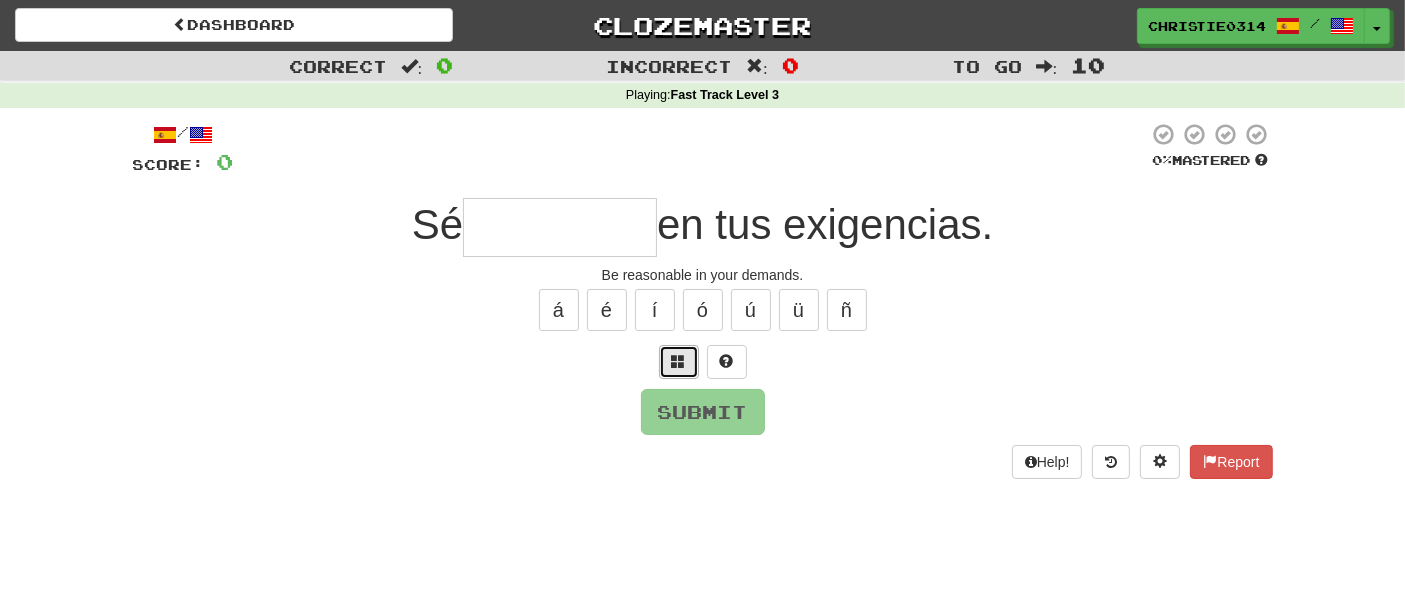 click at bounding box center (679, 362) 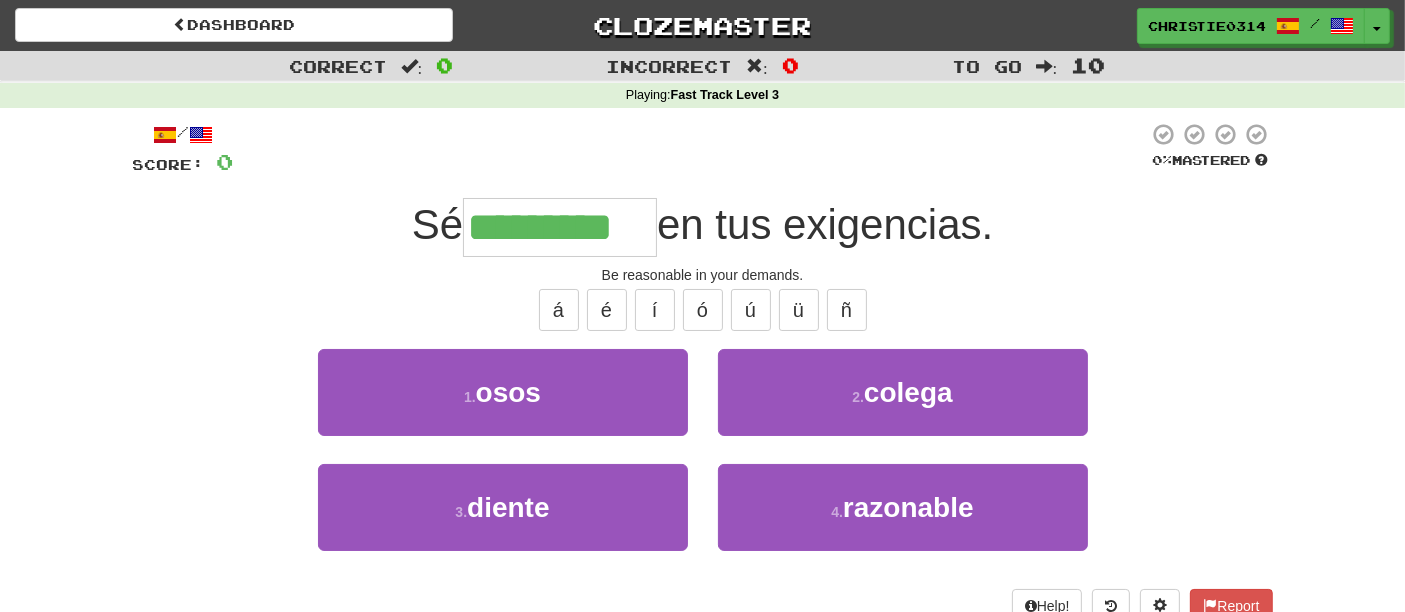 type on "*********" 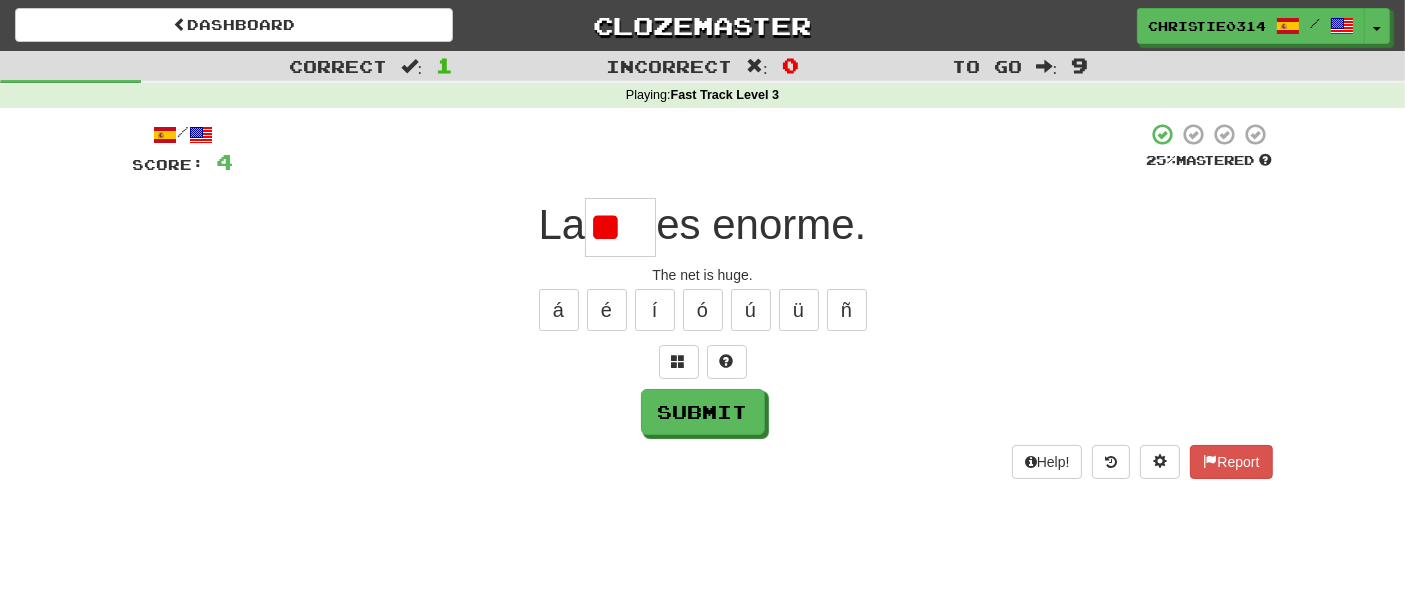 type on "*" 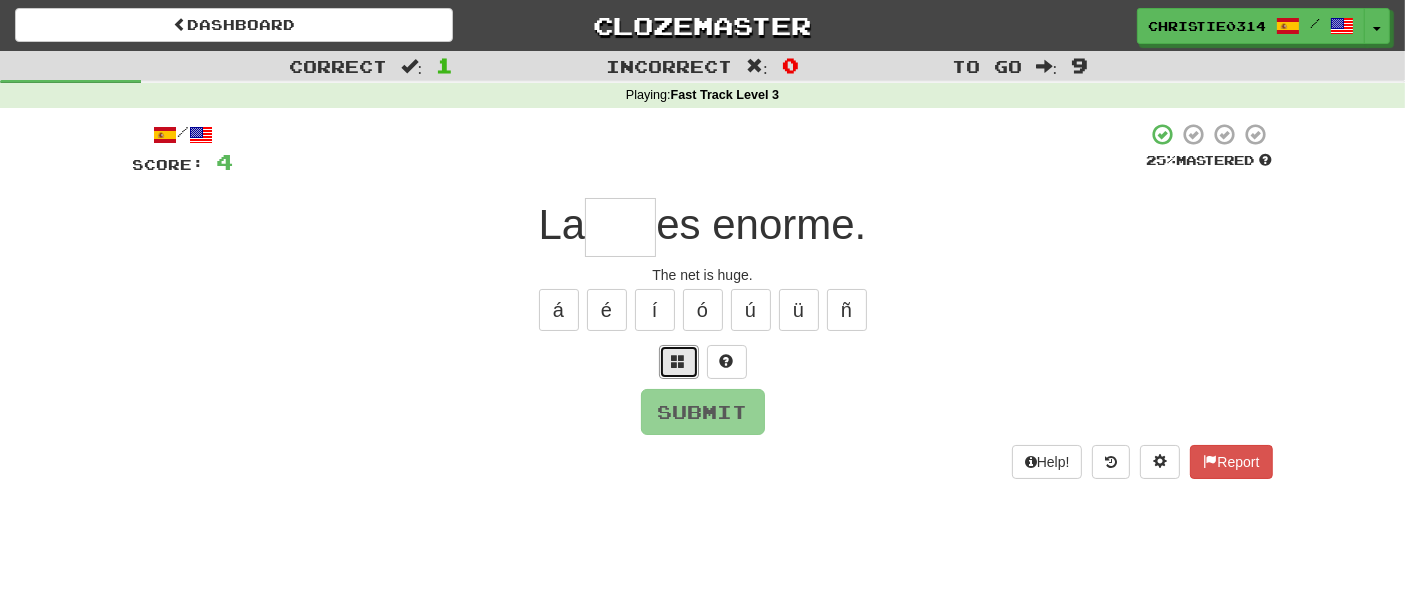 click at bounding box center (679, 362) 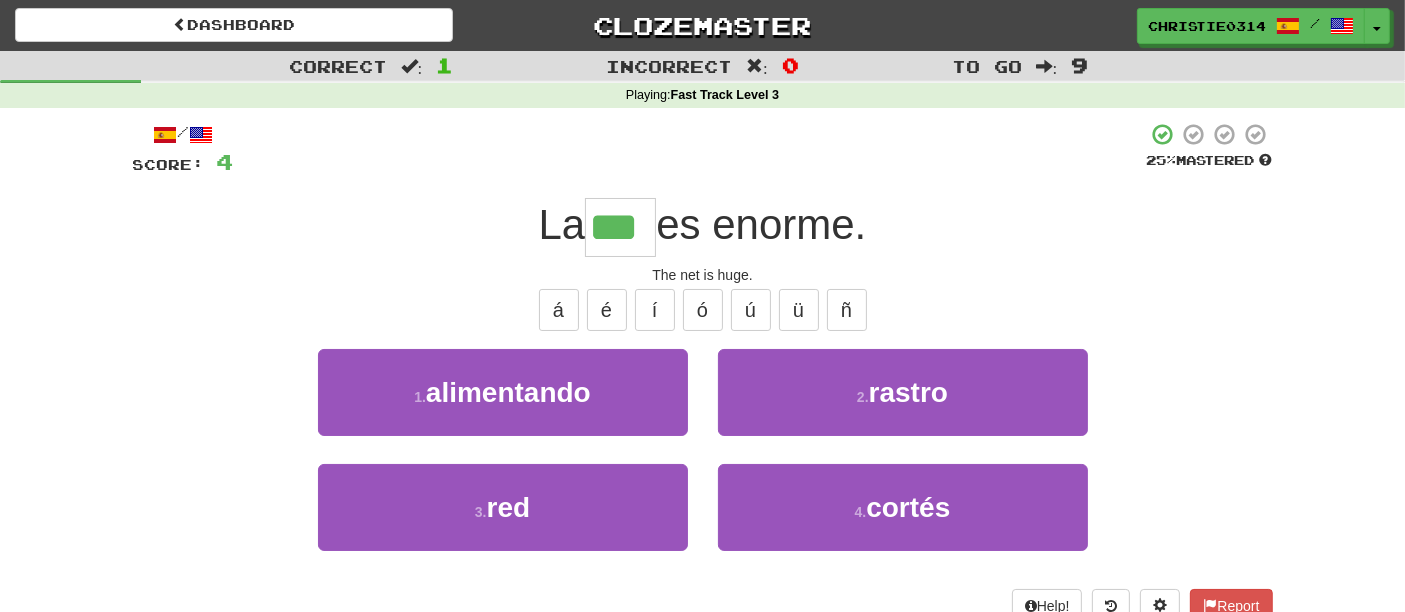 type on "***" 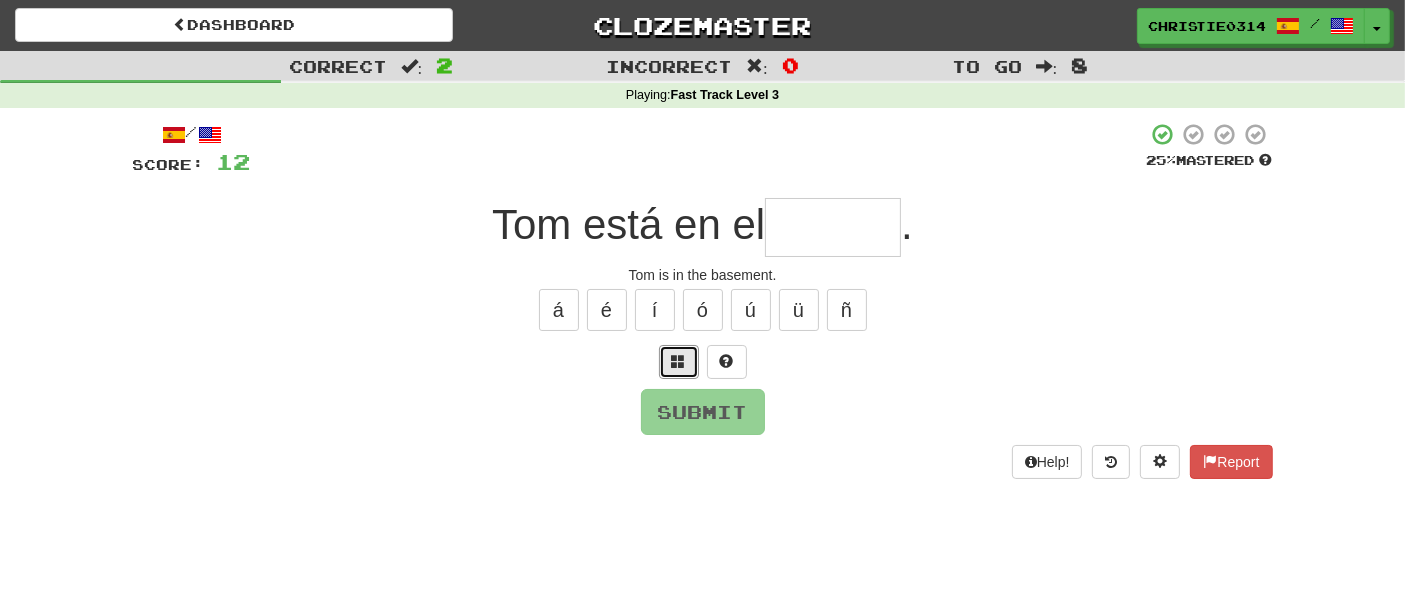 click at bounding box center [679, 362] 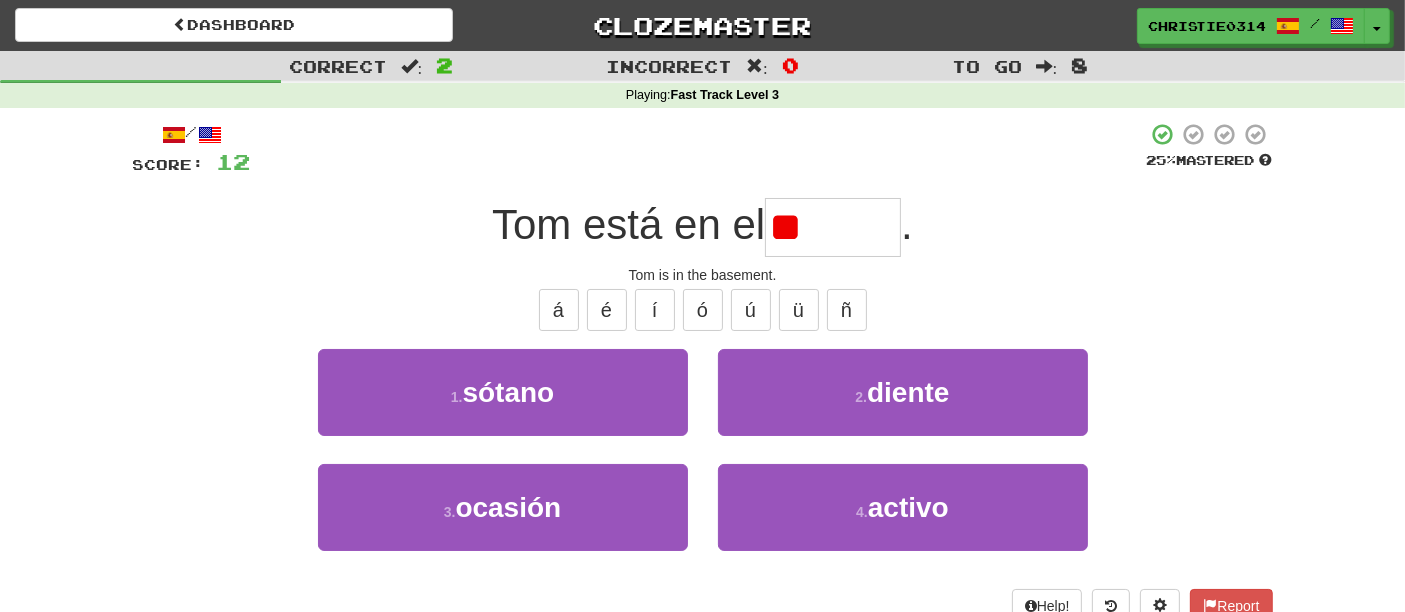 type on "*" 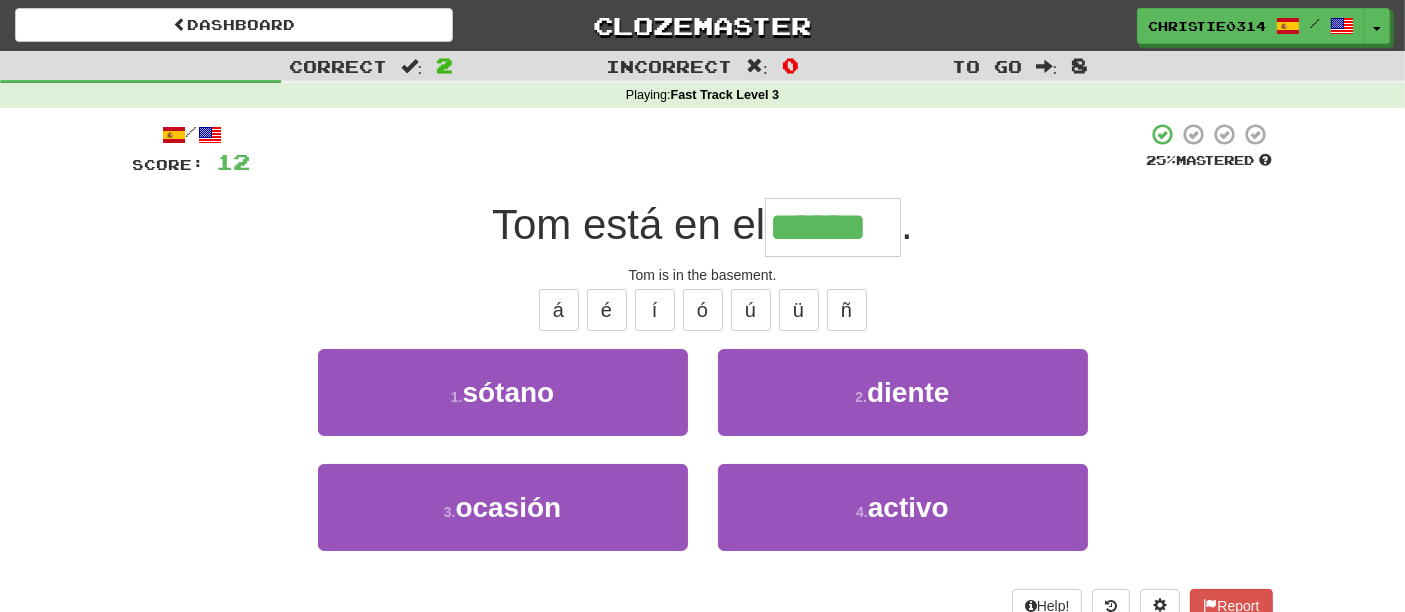 type on "******" 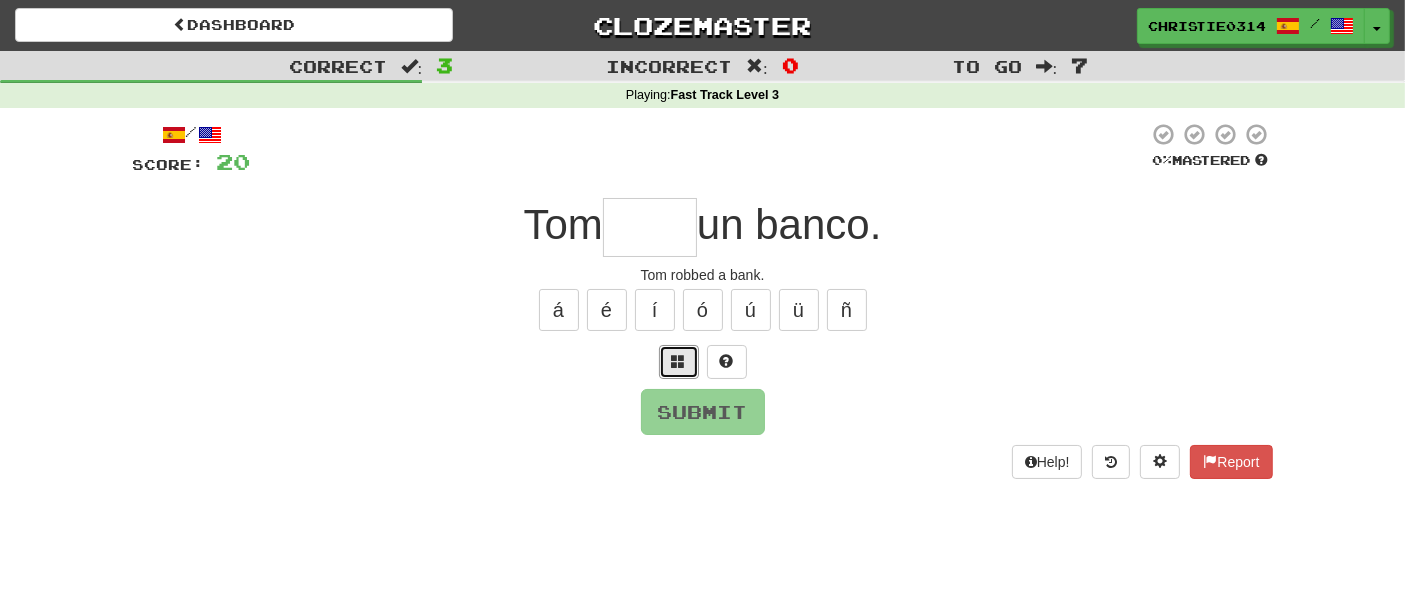 click at bounding box center (679, 362) 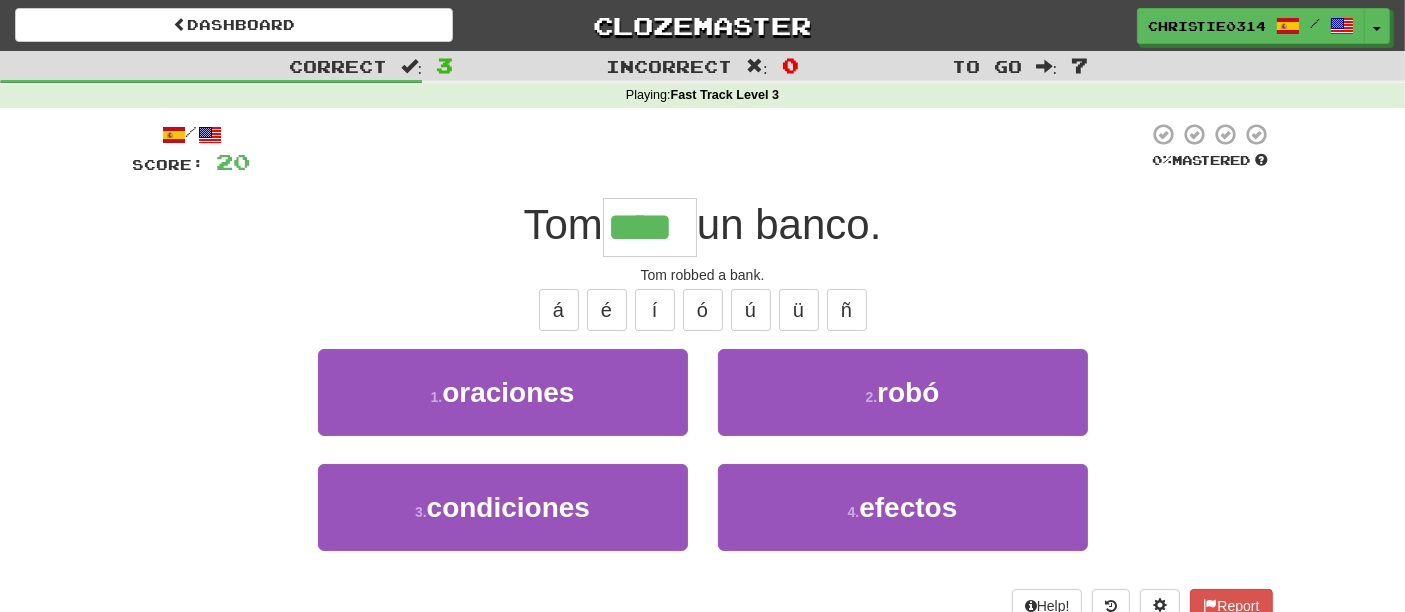 type on "****" 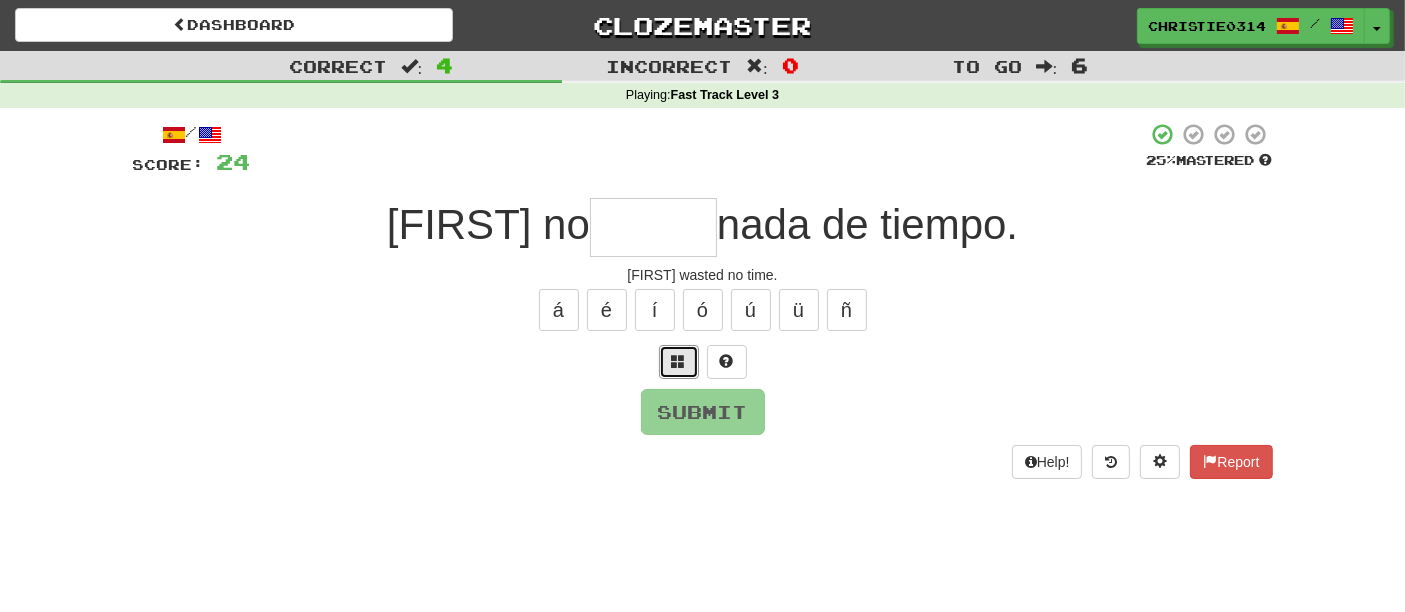 click at bounding box center [679, 362] 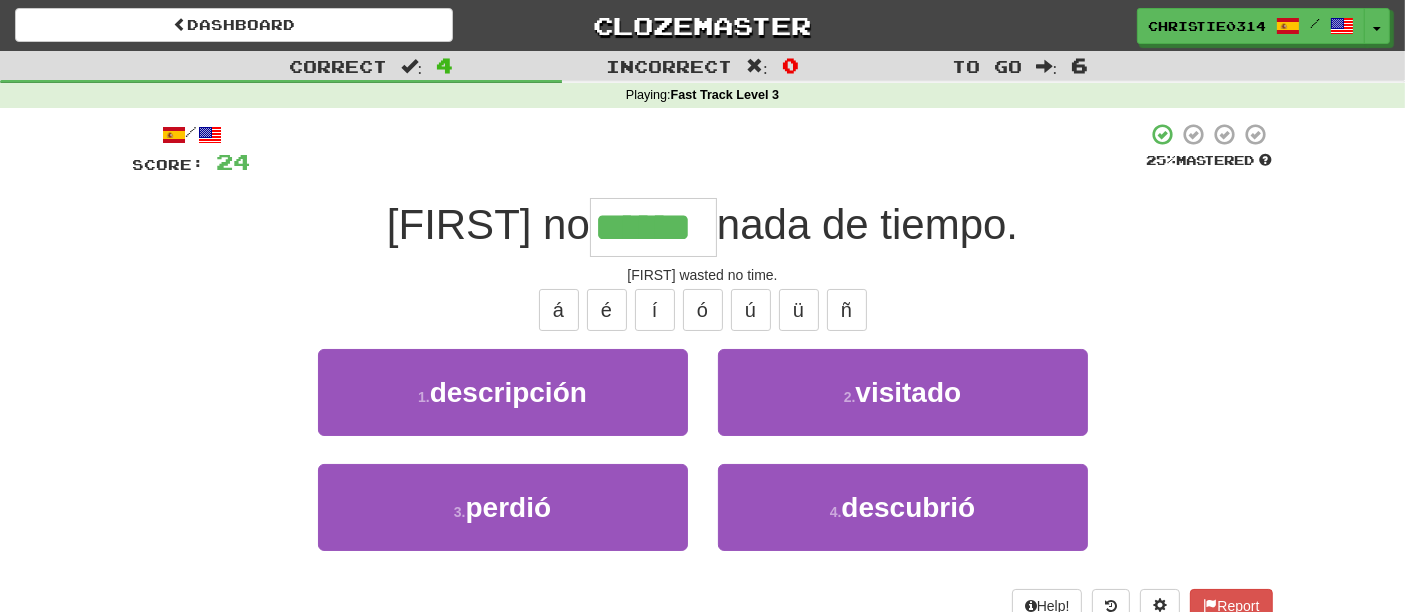 type on "******" 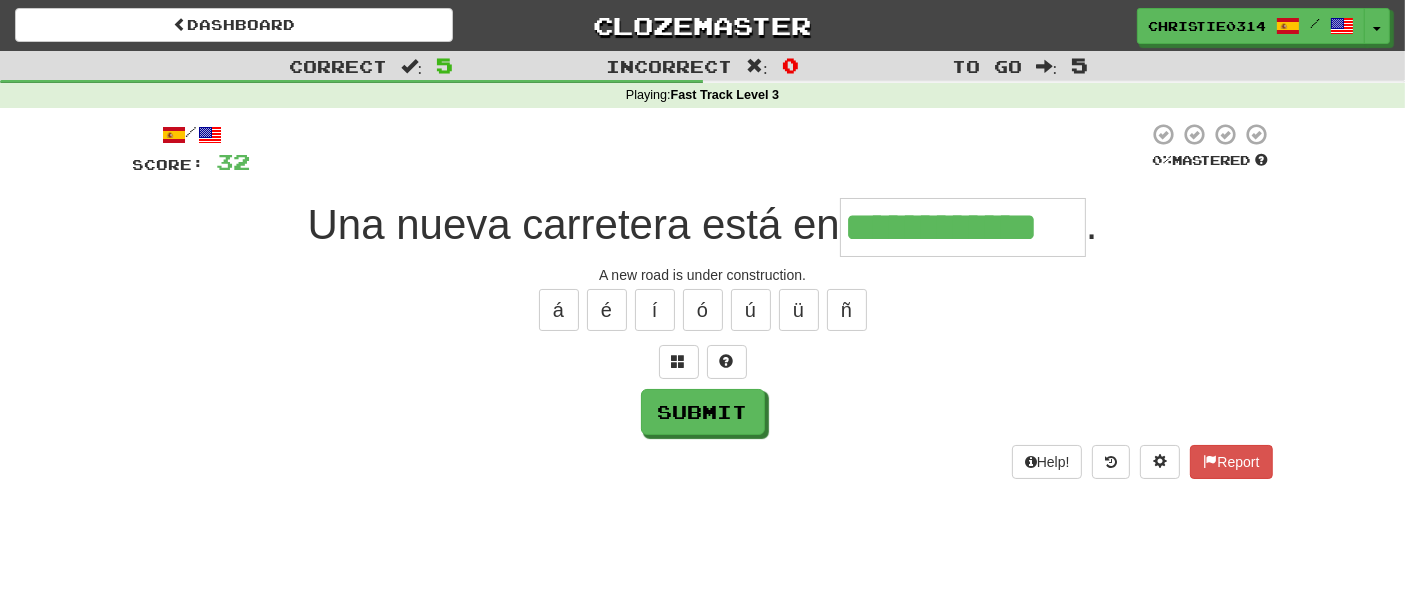 type on "**********" 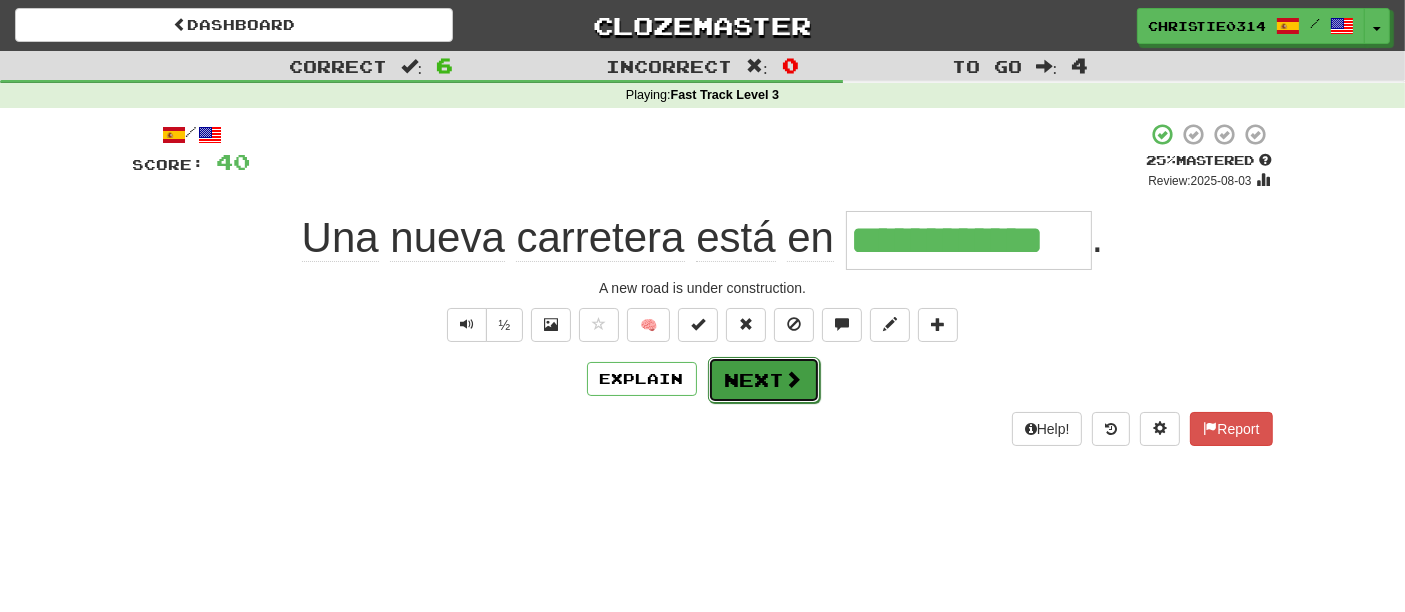 click on "Next" at bounding box center (764, 380) 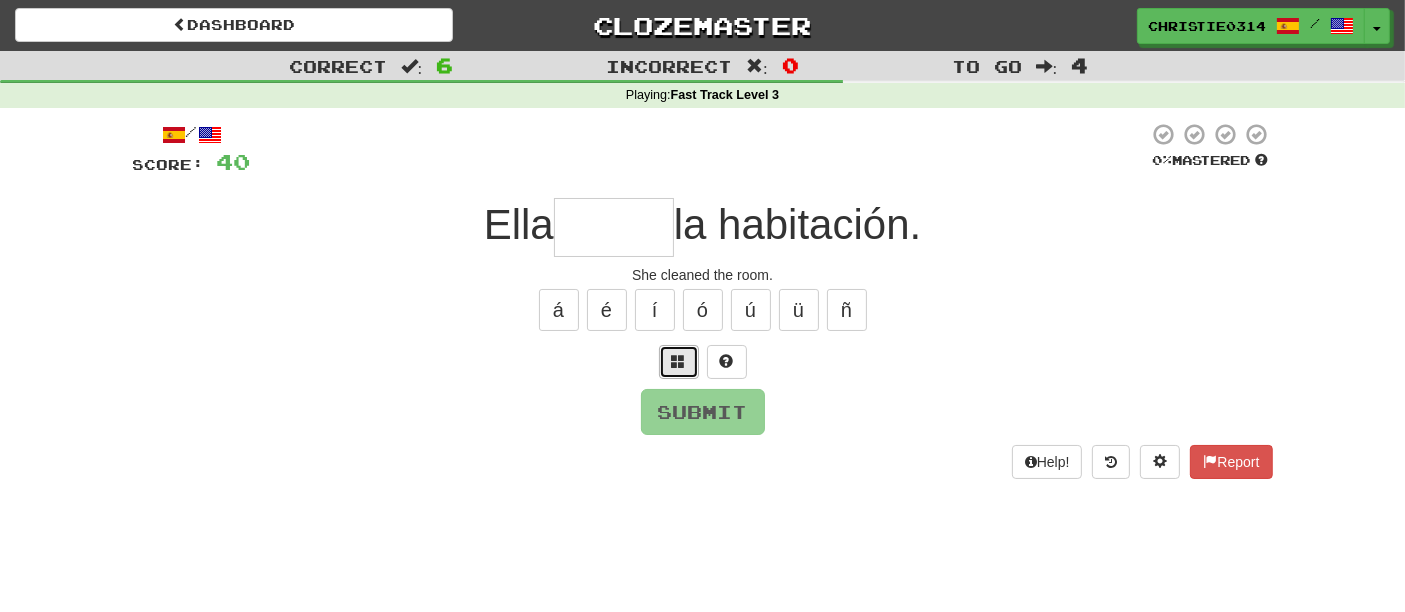 click at bounding box center (679, 361) 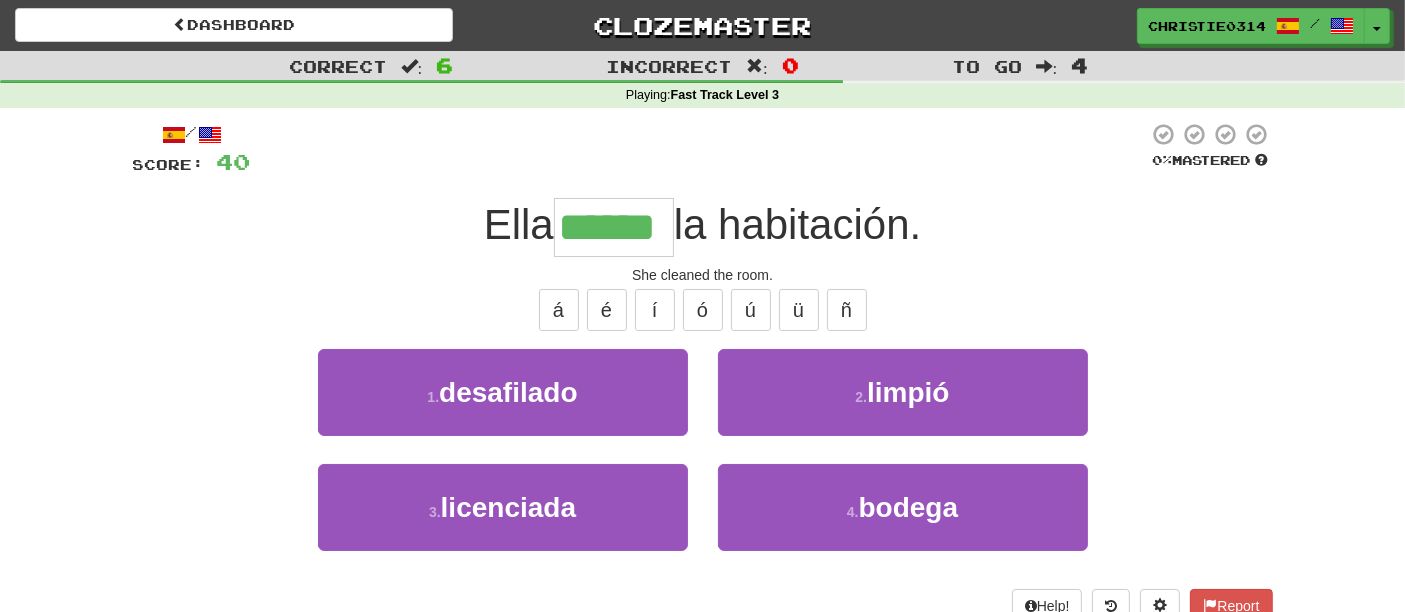 type on "******" 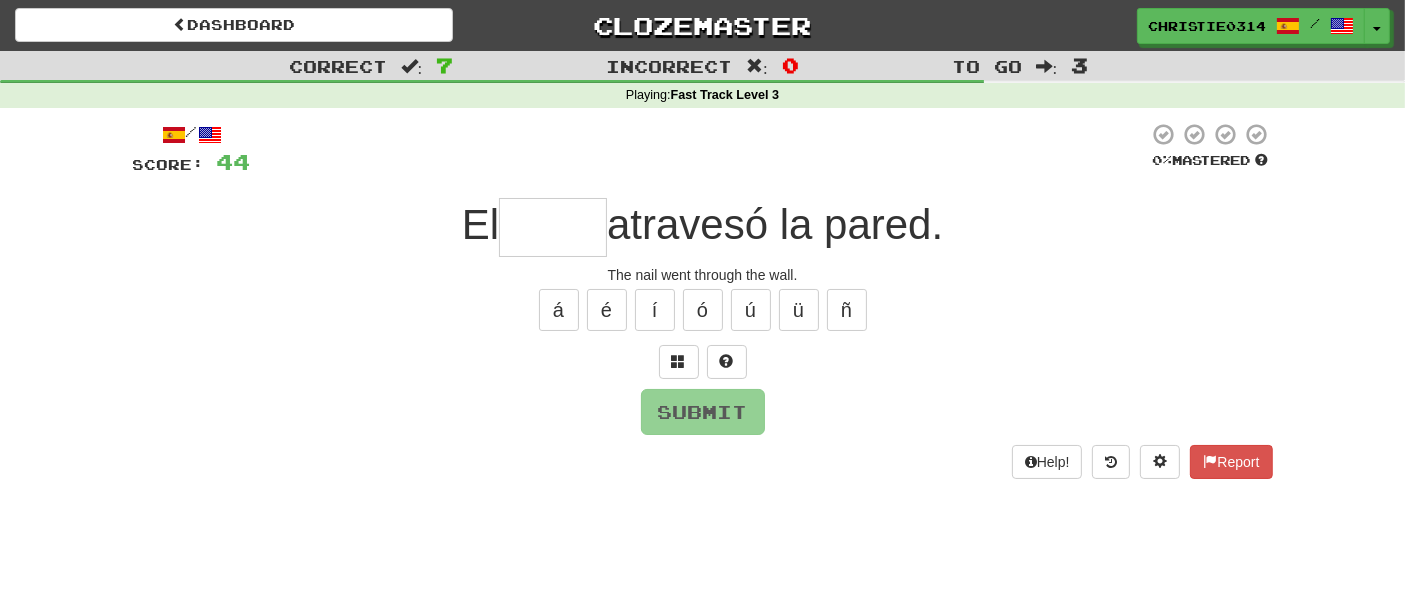 click on "/  Score:   44 0 %  Mastered El   atravesó la pared. The nail went through the wall. á é í ó ú ü ñ Submit  Help!  Report" at bounding box center (703, 300) 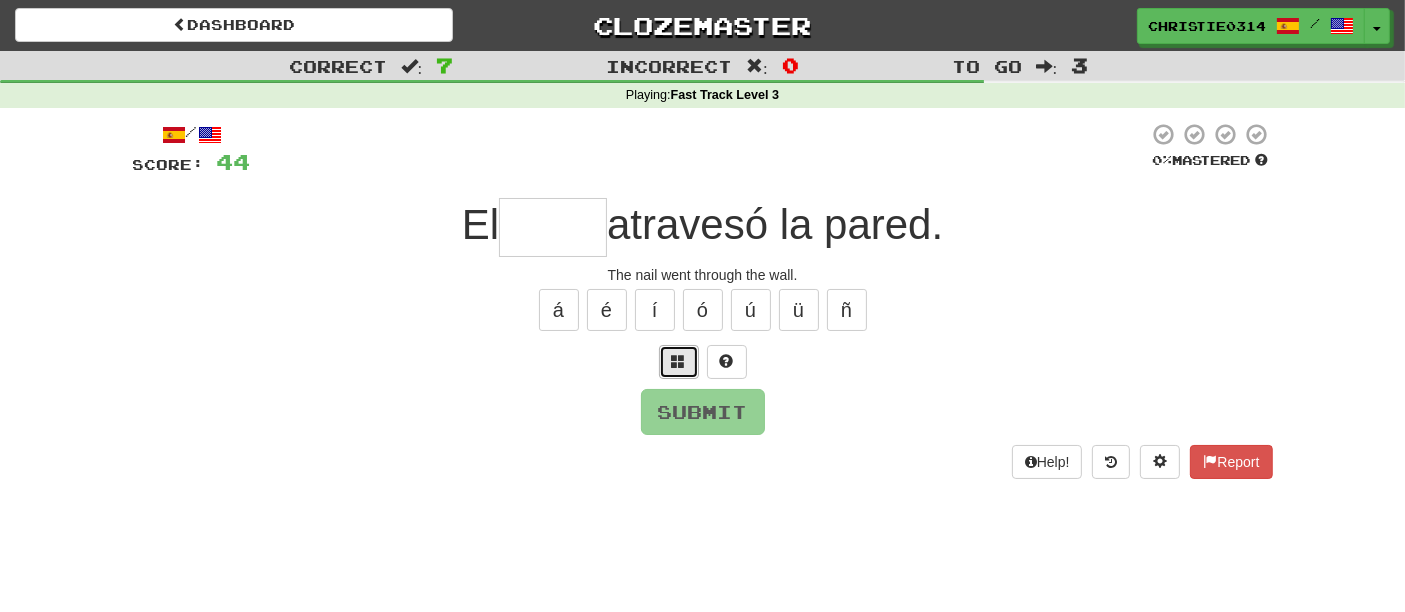 click at bounding box center [679, 362] 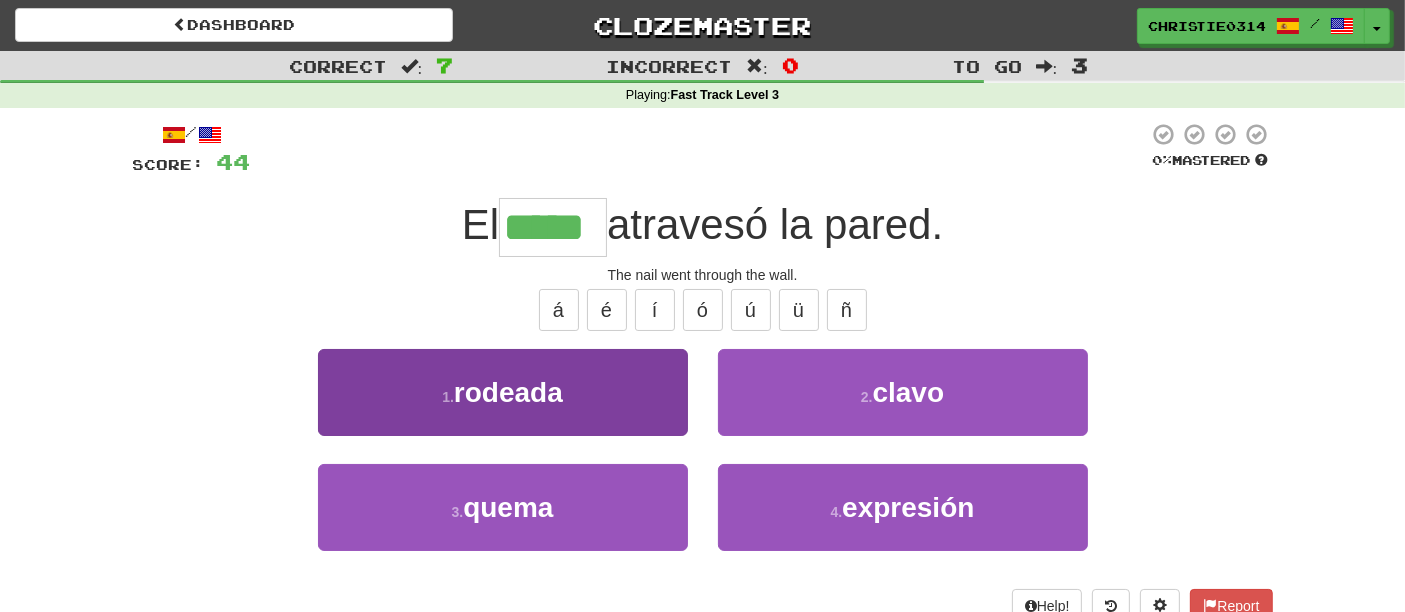 type on "*****" 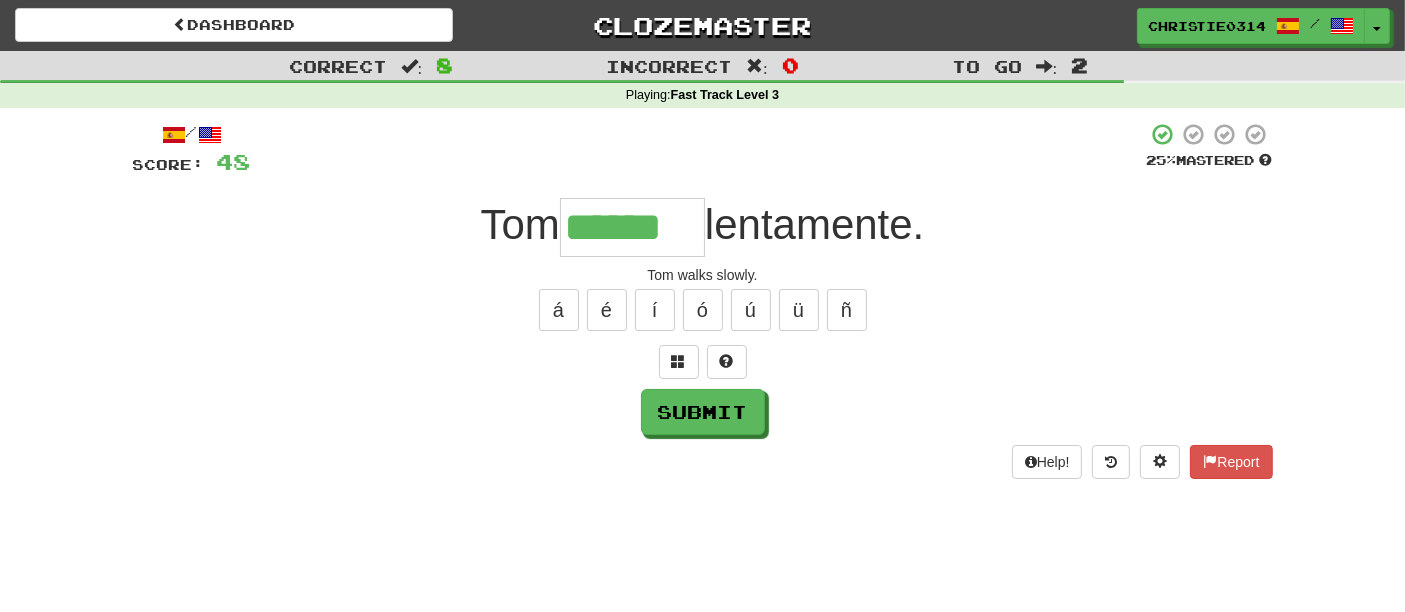 type on "******" 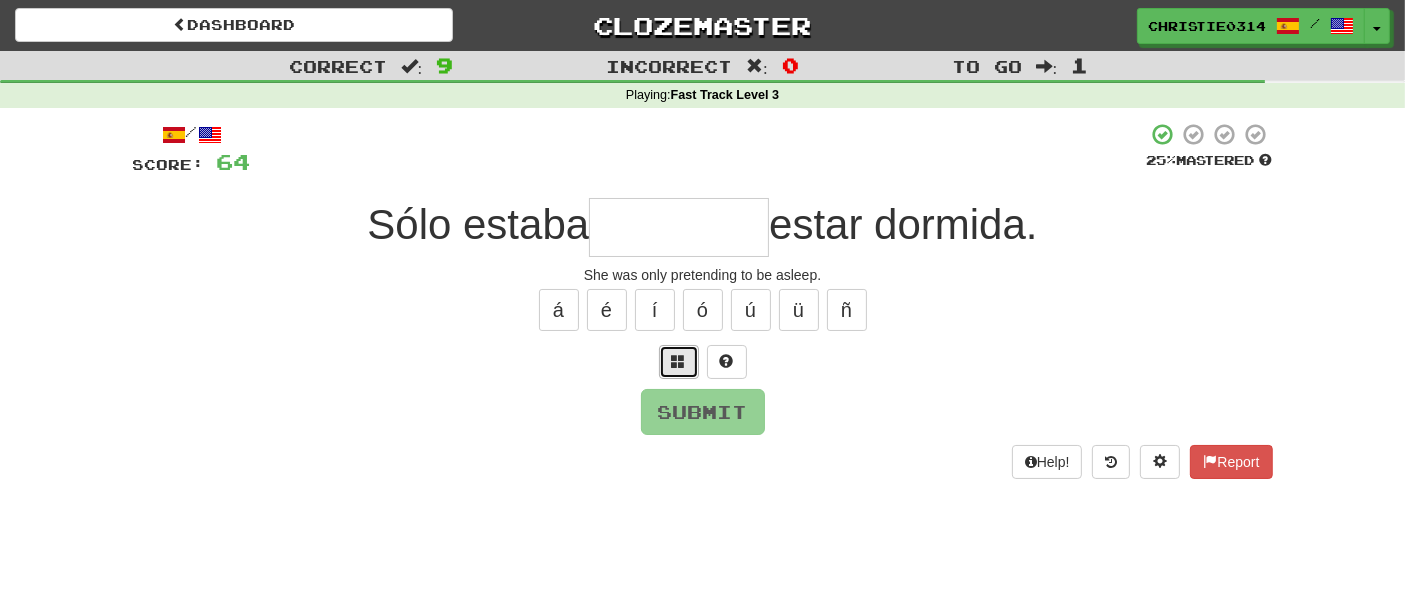 click at bounding box center (679, 362) 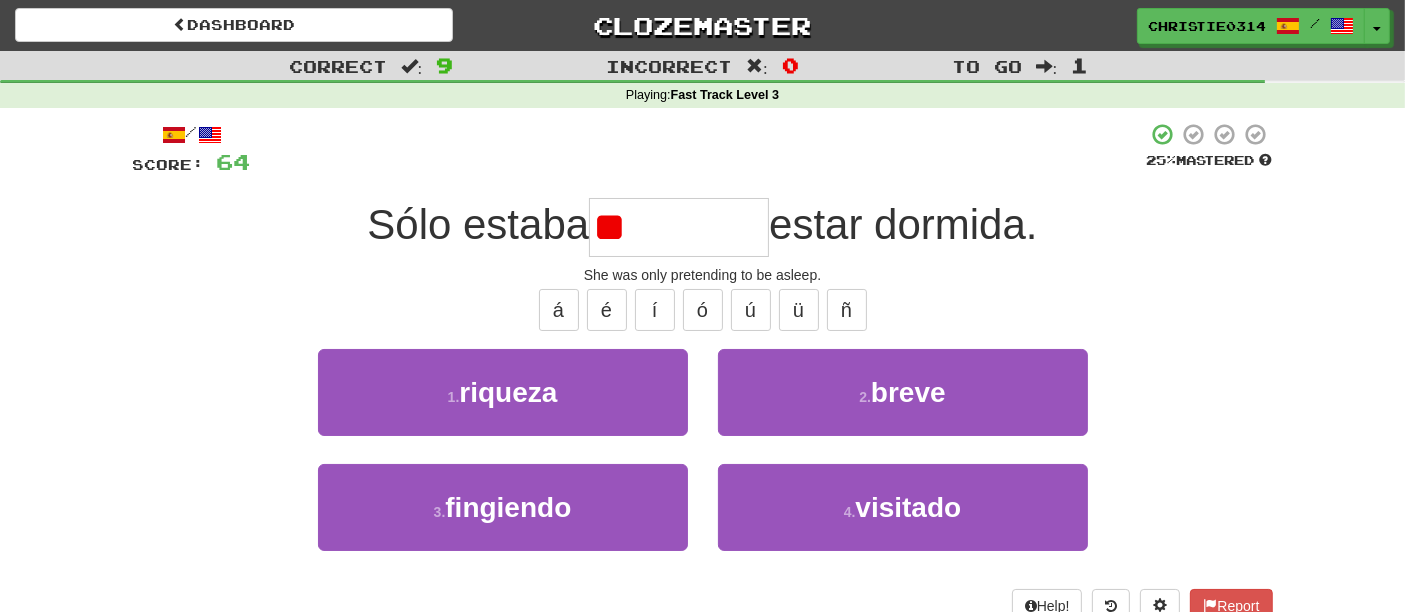 type on "*" 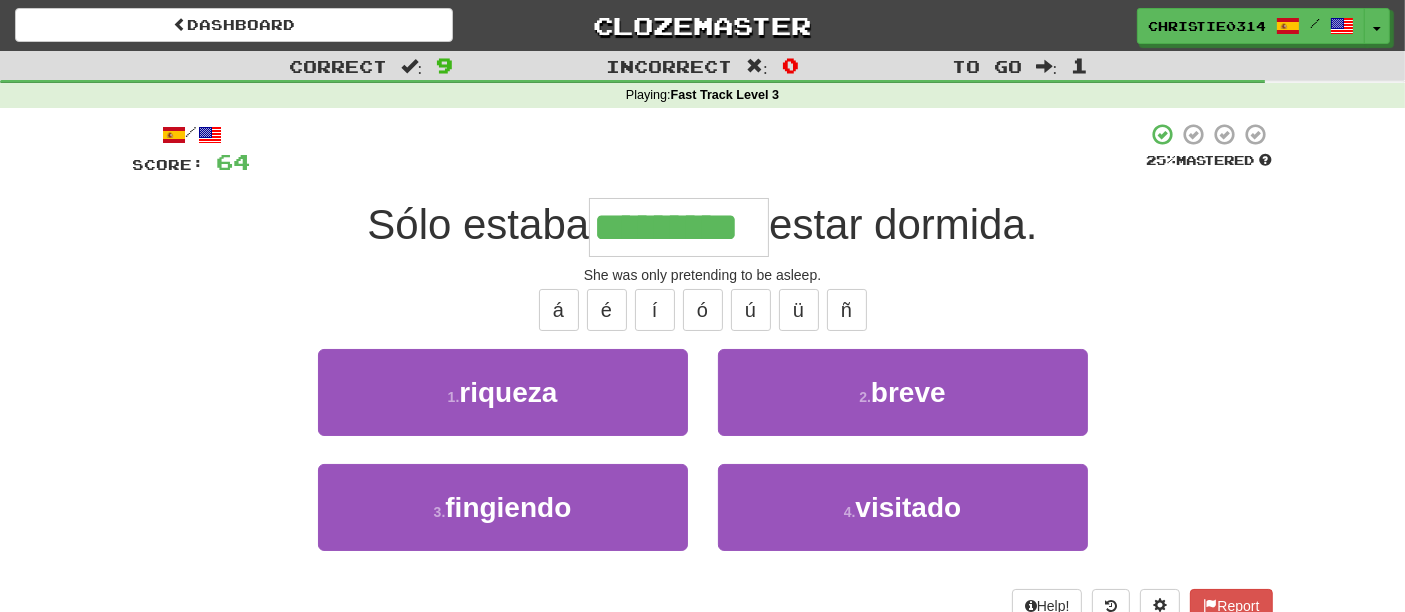type on "*********" 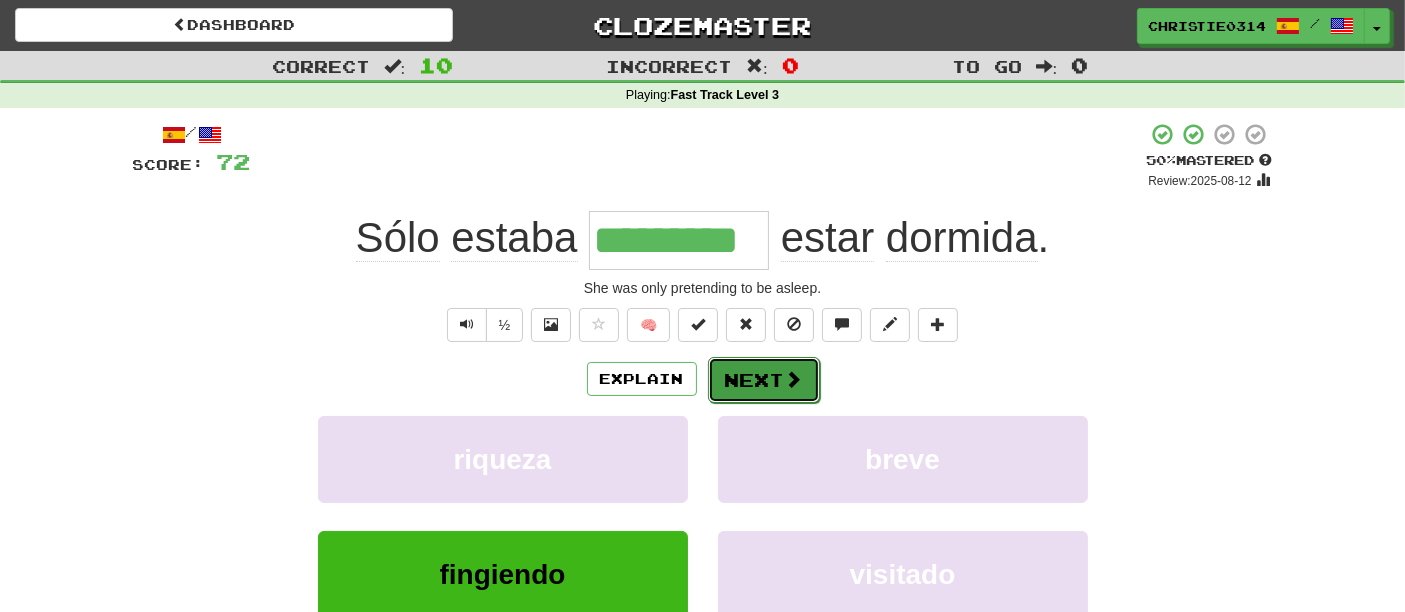 click on "Next" at bounding box center (764, 380) 